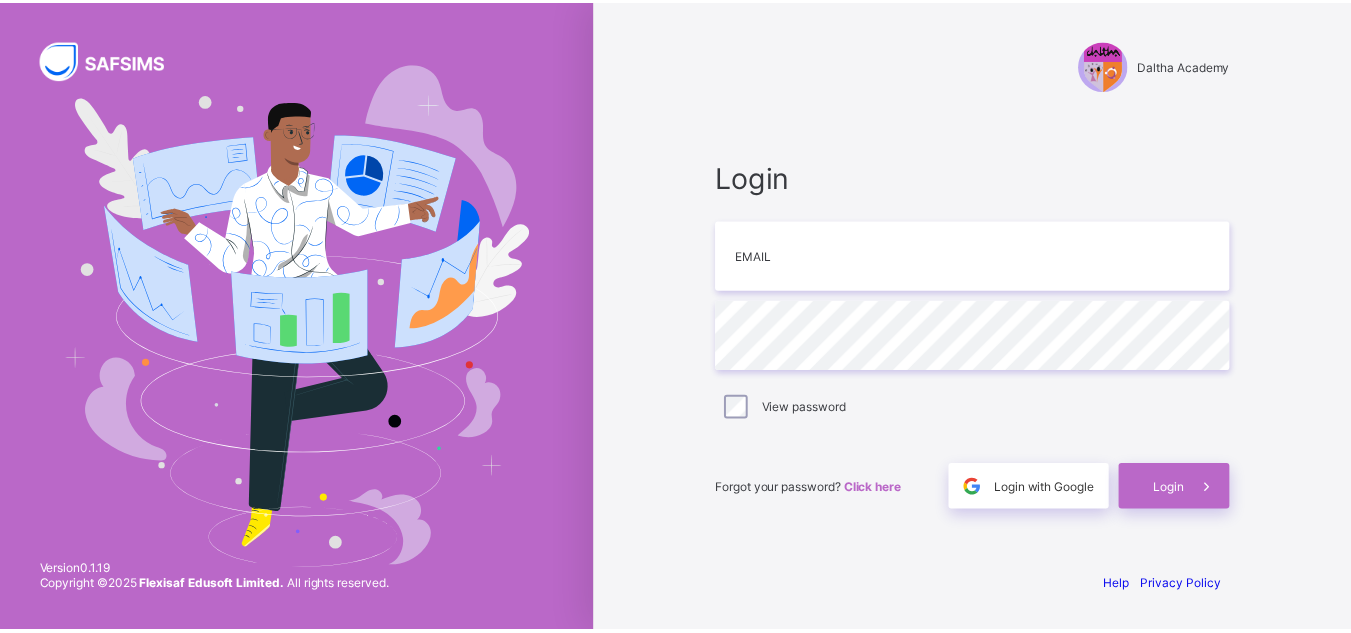 scroll, scrollTop: 0, scrollLeft: 0, axis: both 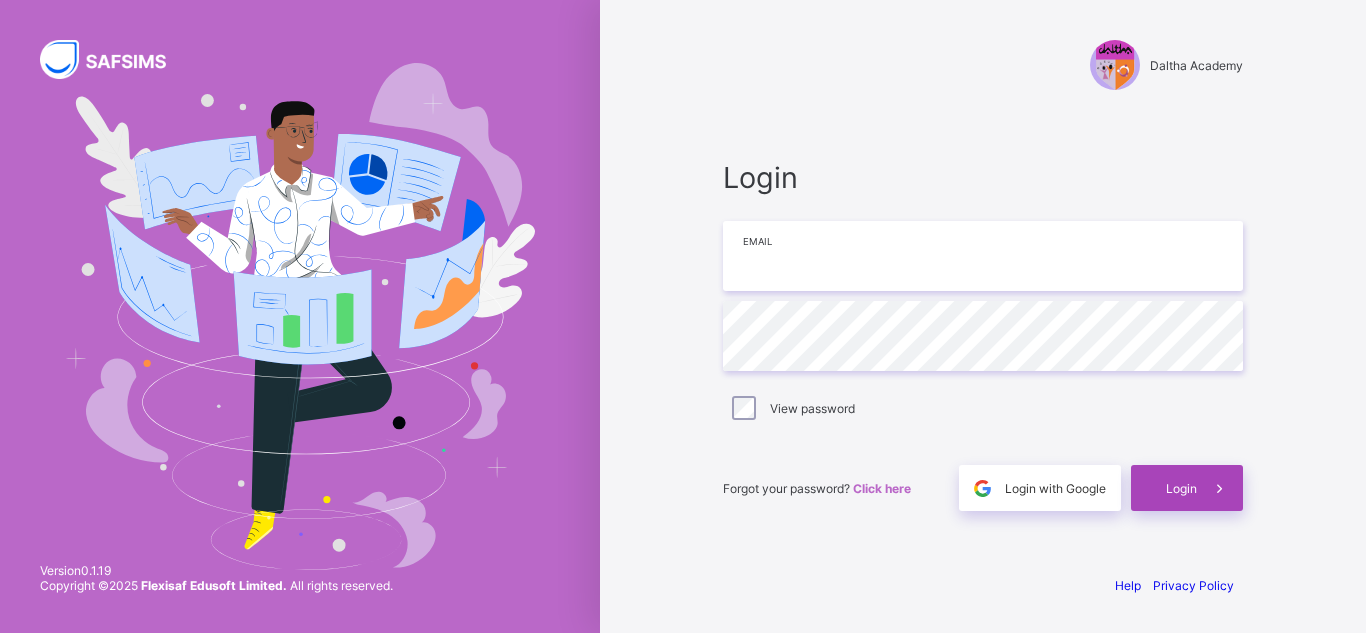 type on "**********" 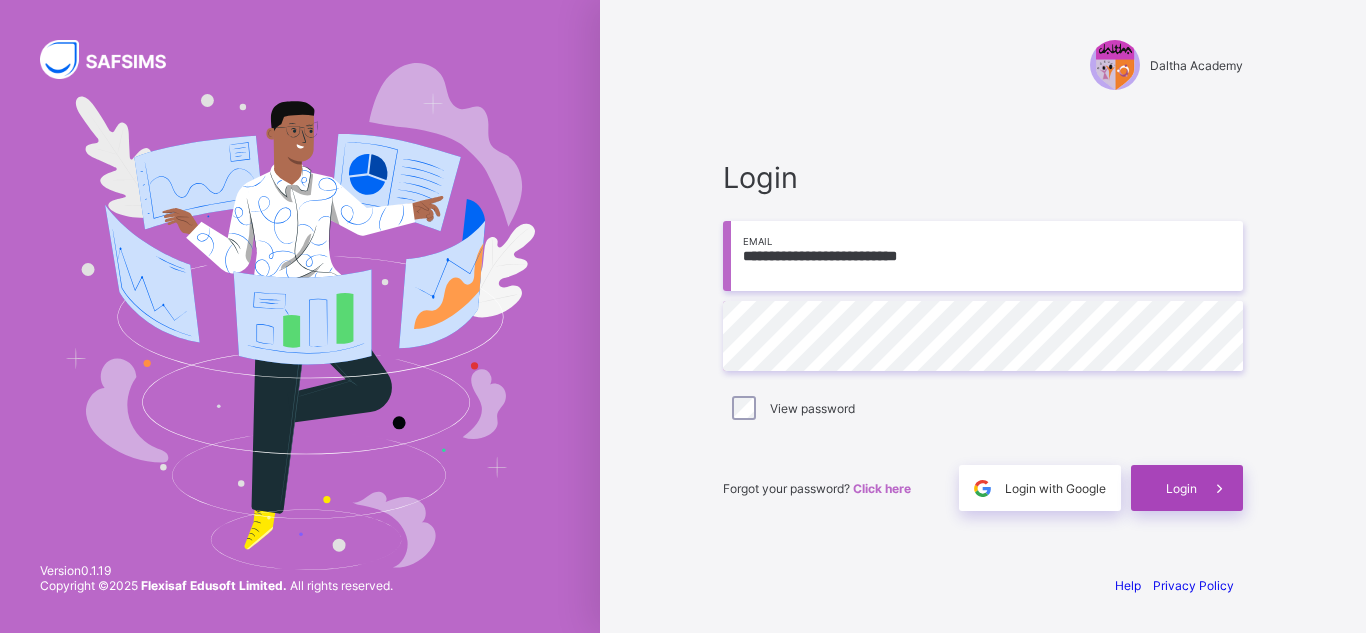 click on "Login" at bounding box center [1181, 488] 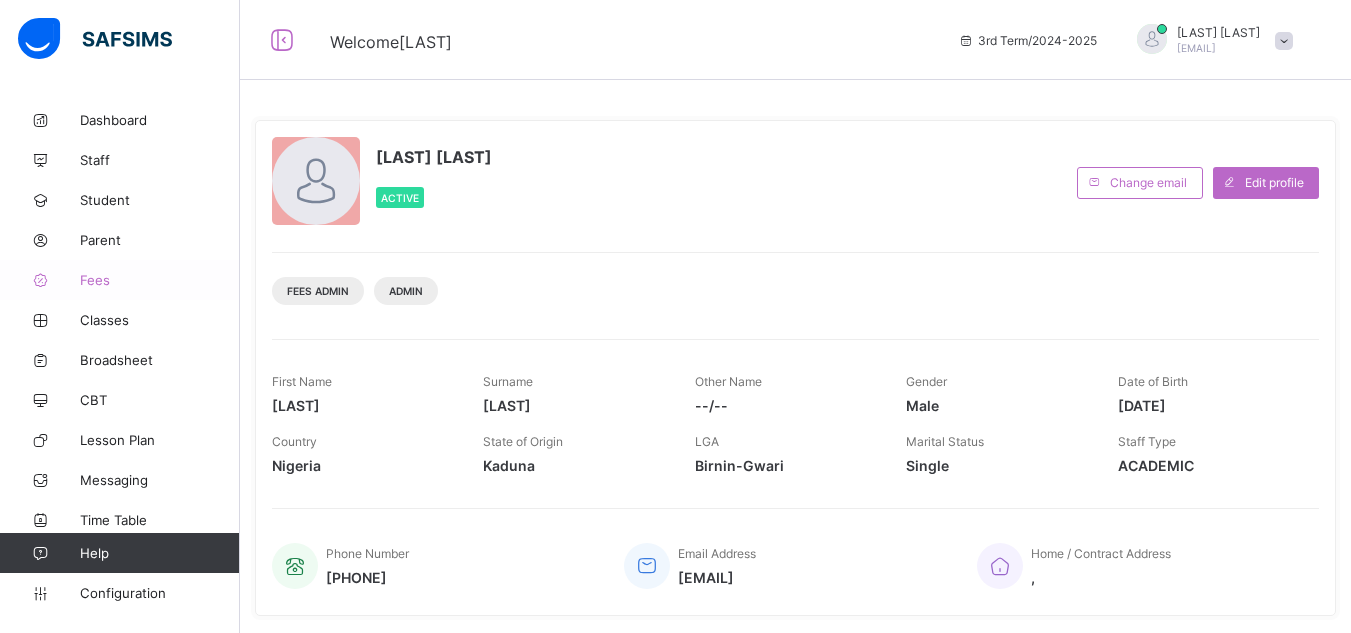click on "Fees" at bounding box center [160, 280] 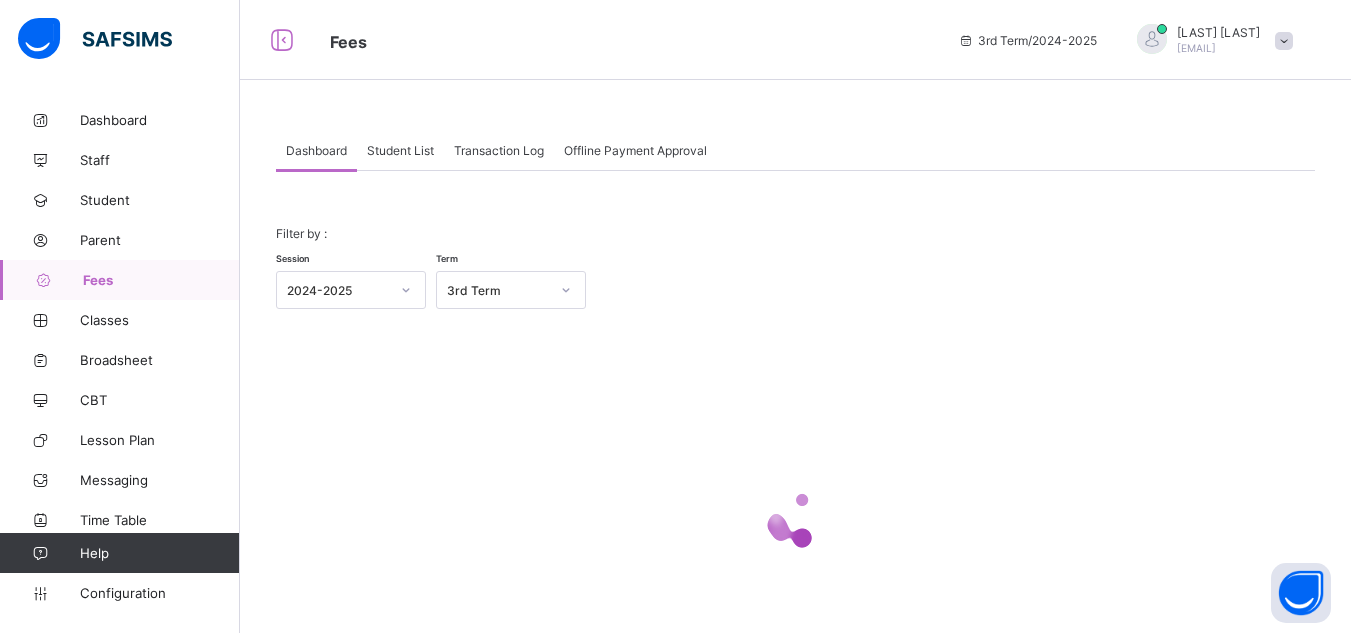 click on "Student List" at bounding box center (400, 150) 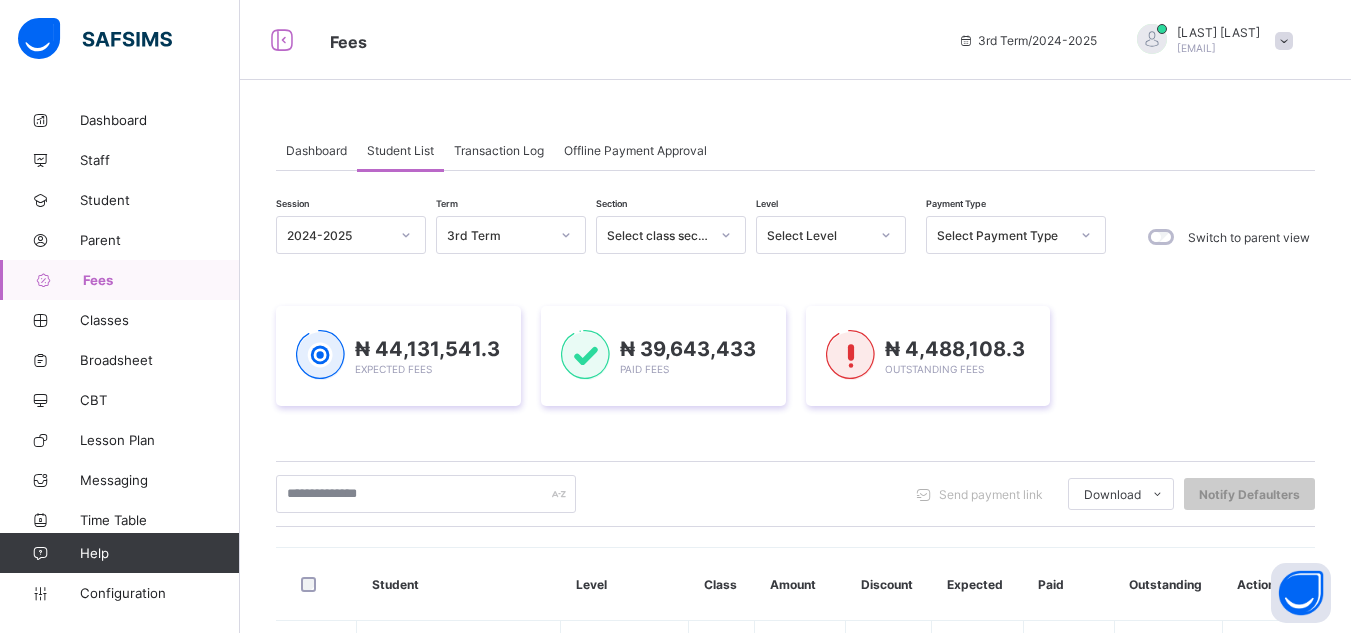 click on "Student List" at bounding box center (400, 150) 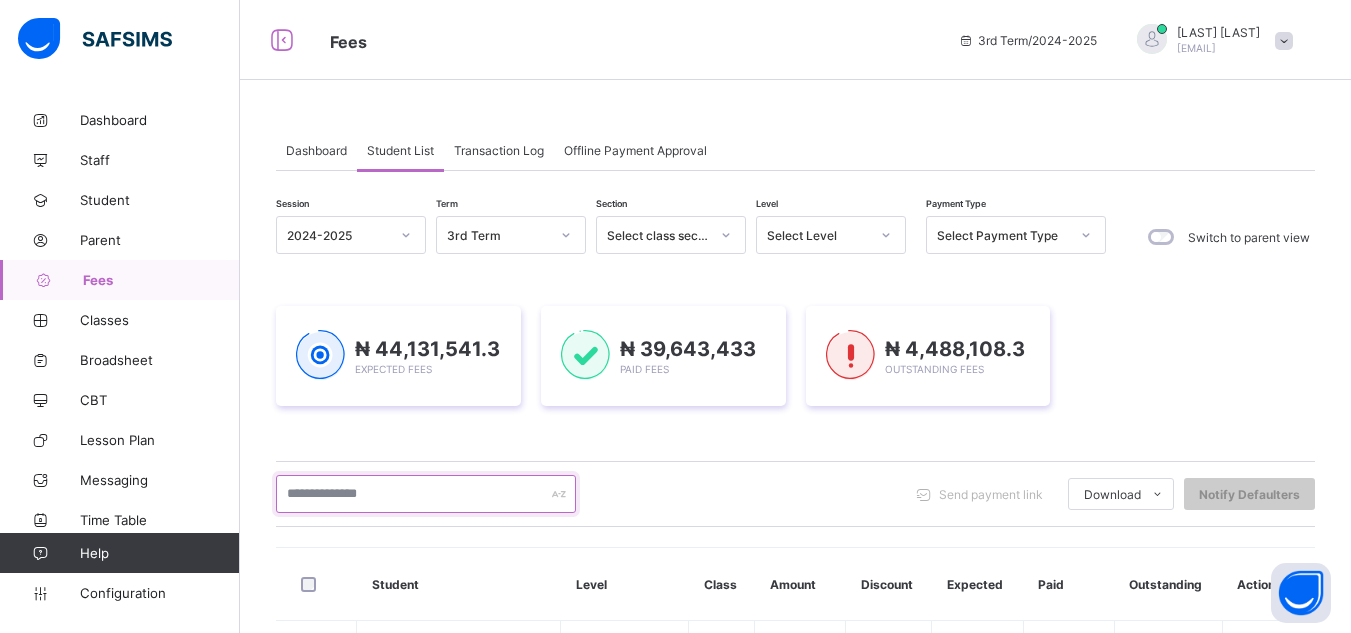 click at bounding box center (426, 494) 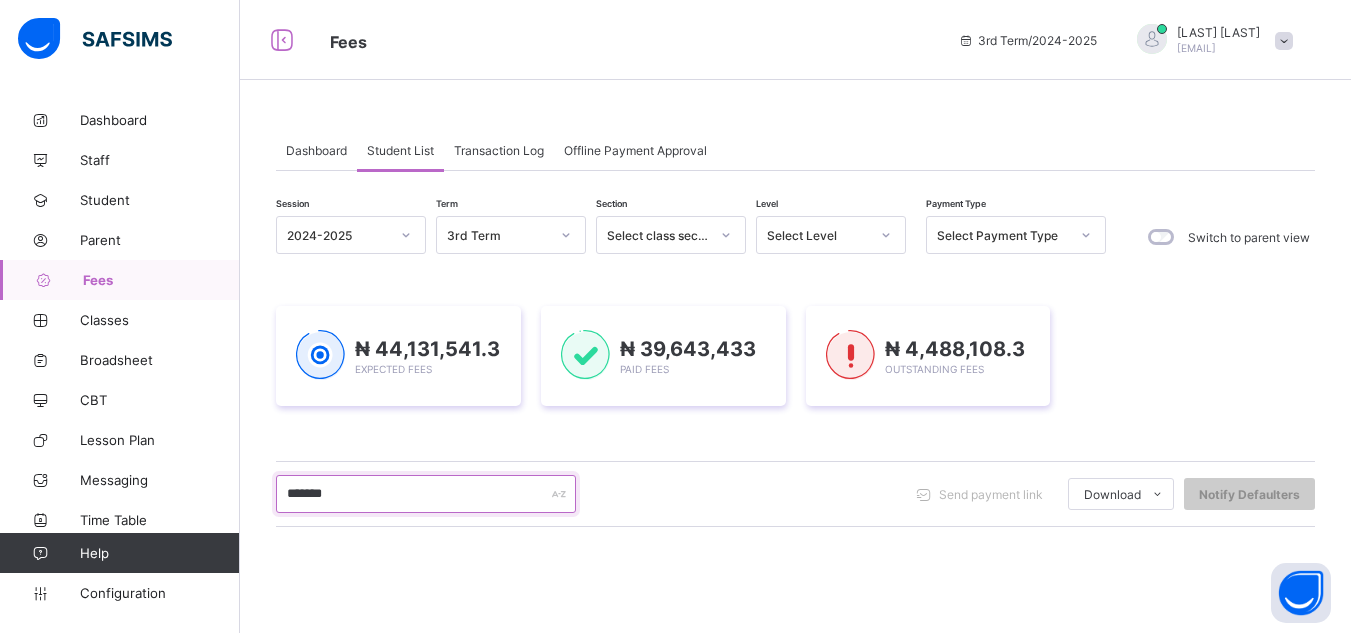 type on "*******" 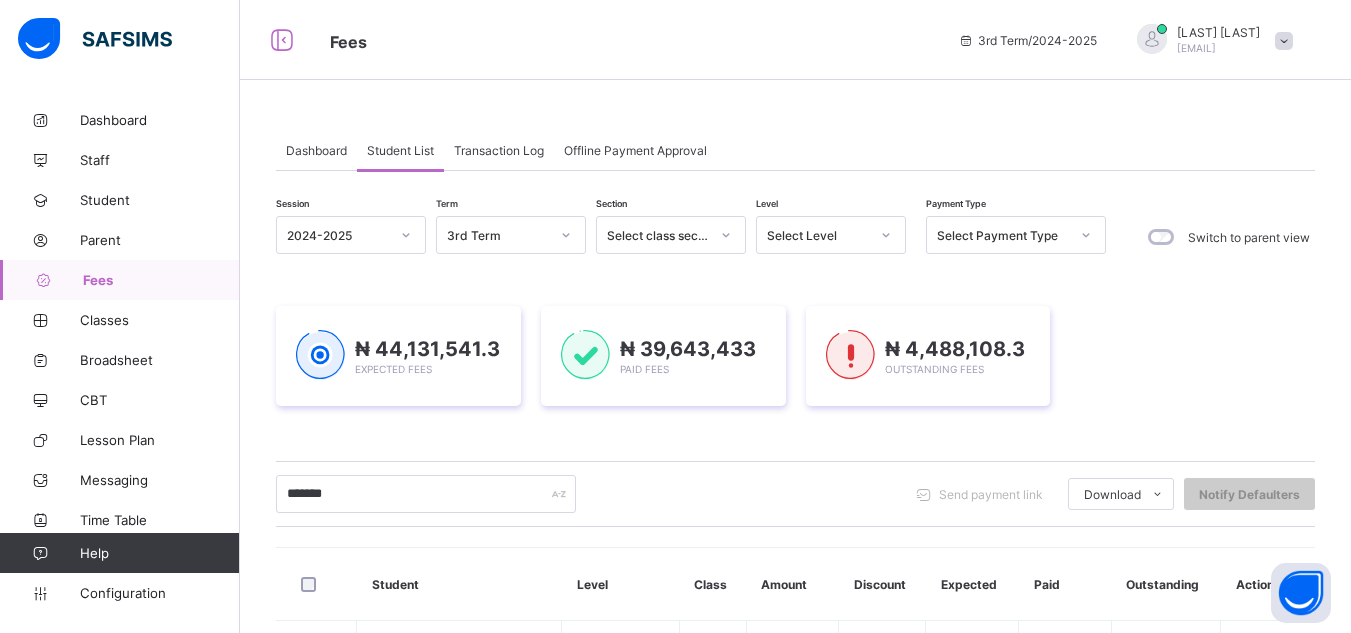 click on "*******   Send payment link Download  Students Payment Students Payment Status Student Items Report Student Discount Report   Notify Defaulters" at bounding box center (795, 494) 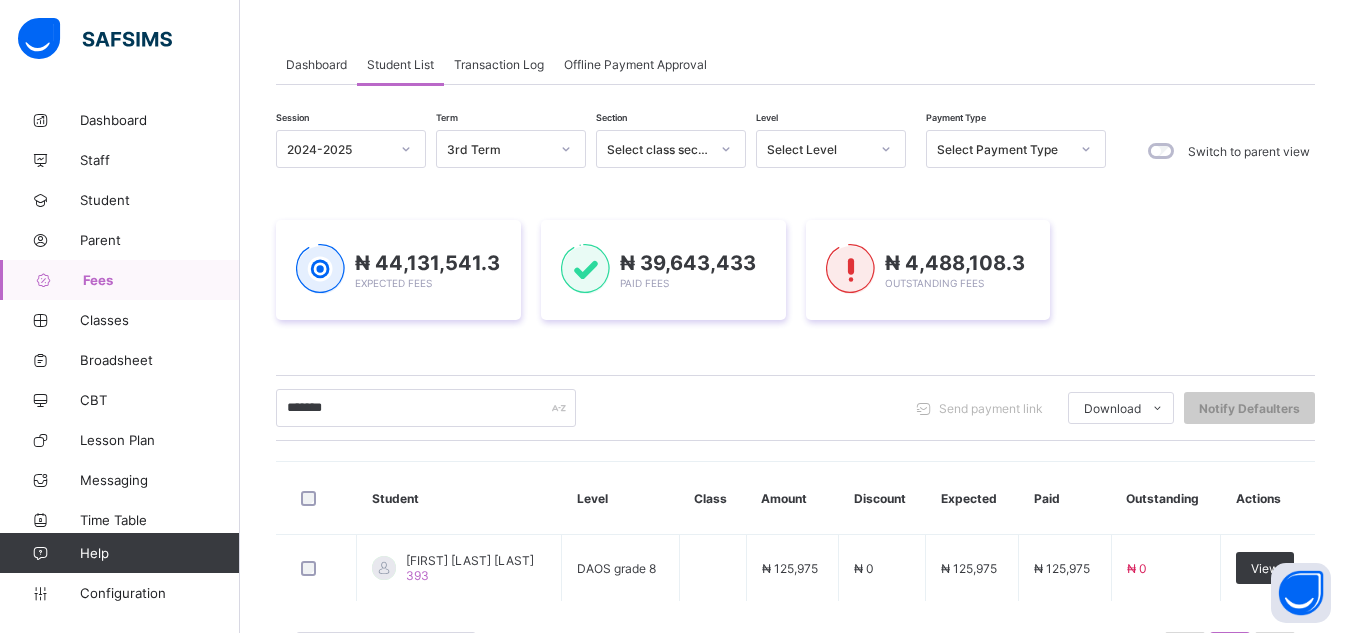 scroll, scrollTop: 175, scrollLeft: 0, axis: vertical 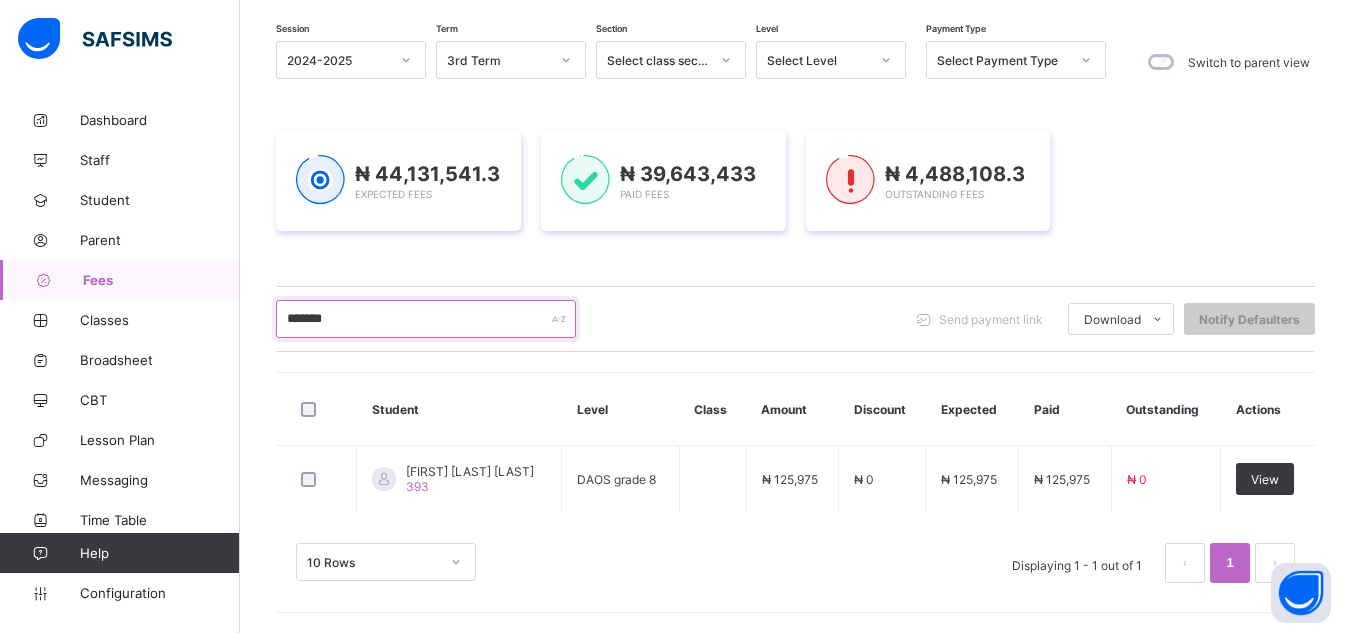 click on "*******" at bounding box center (426, 319) 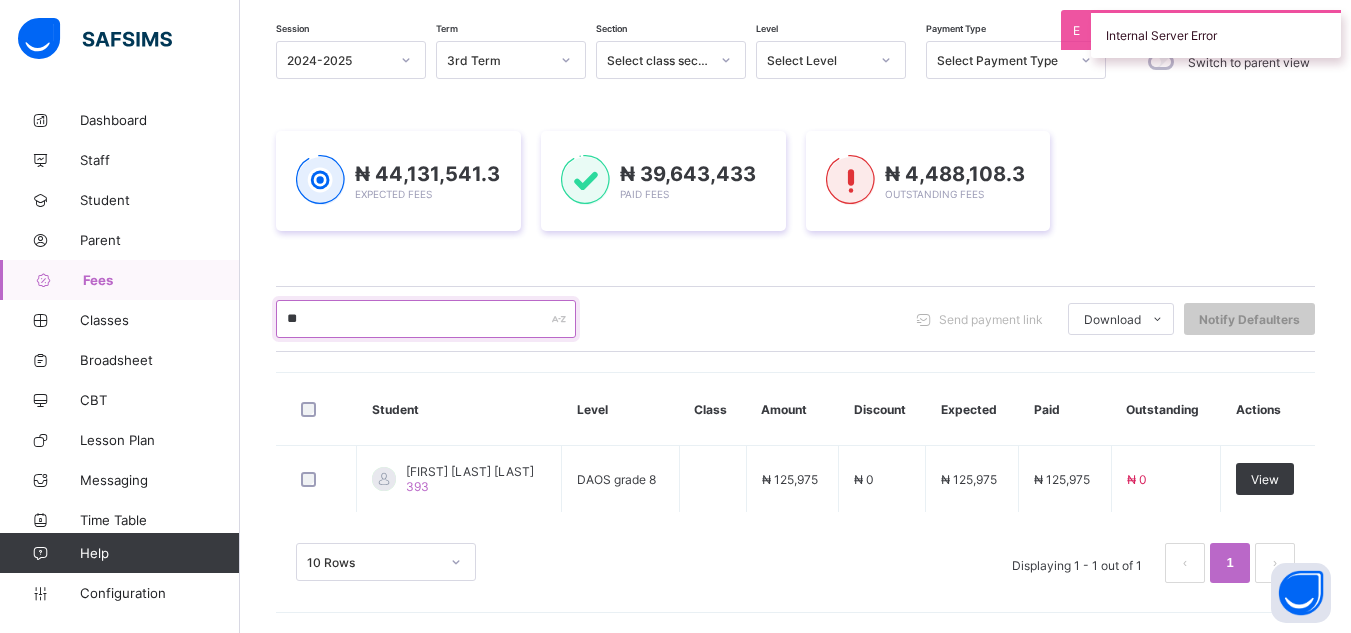 type on "*" 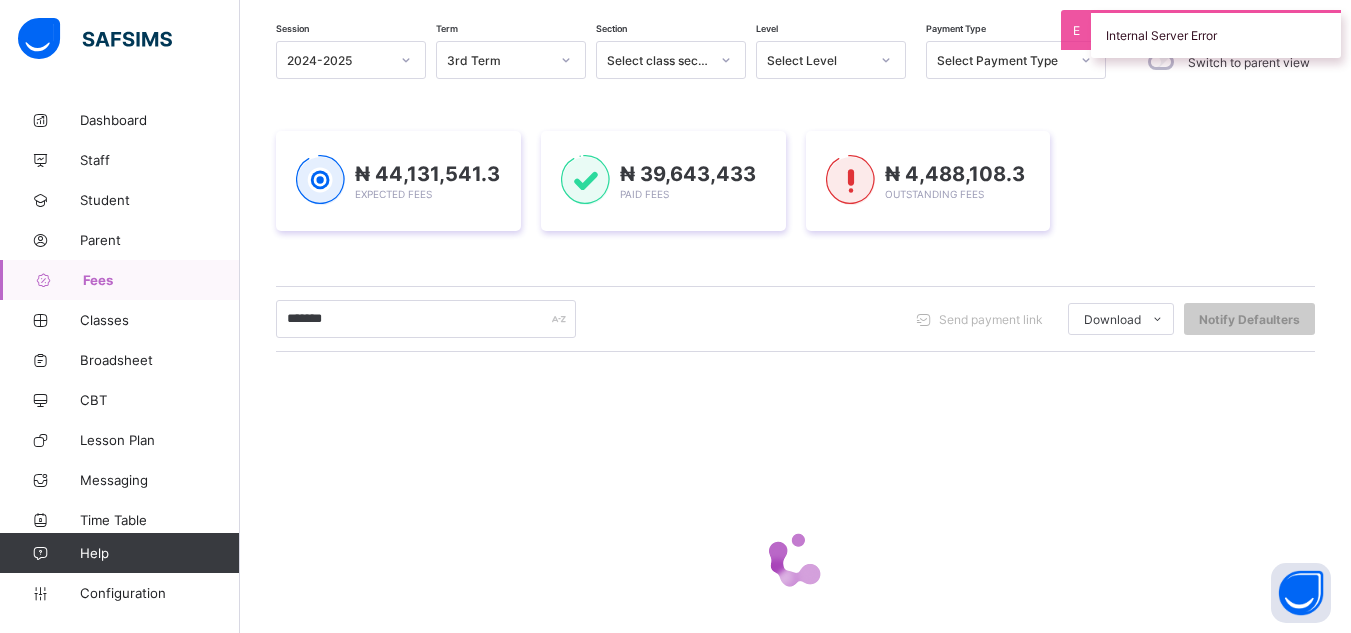 click on "*******   Send payment link Download  Students Payment Students Payment Status Student Items Report Student Discount Report   Notify Defaulters" at bounding box center (795, 319) 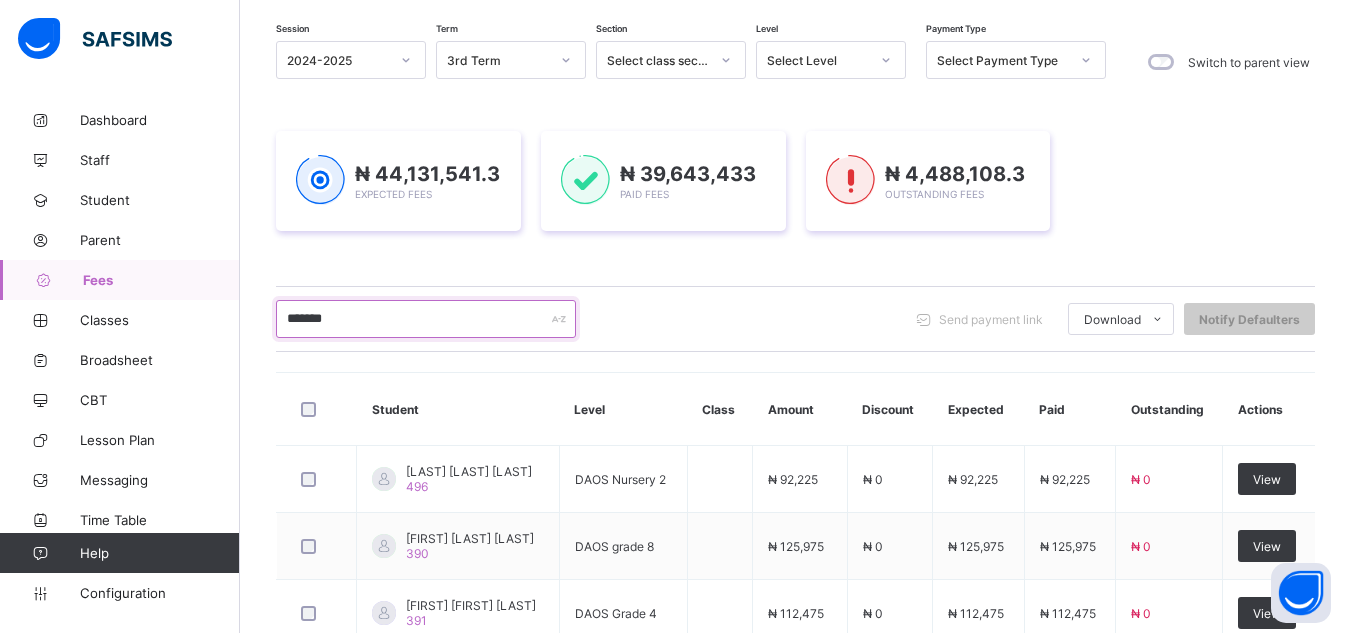 type on "*******" 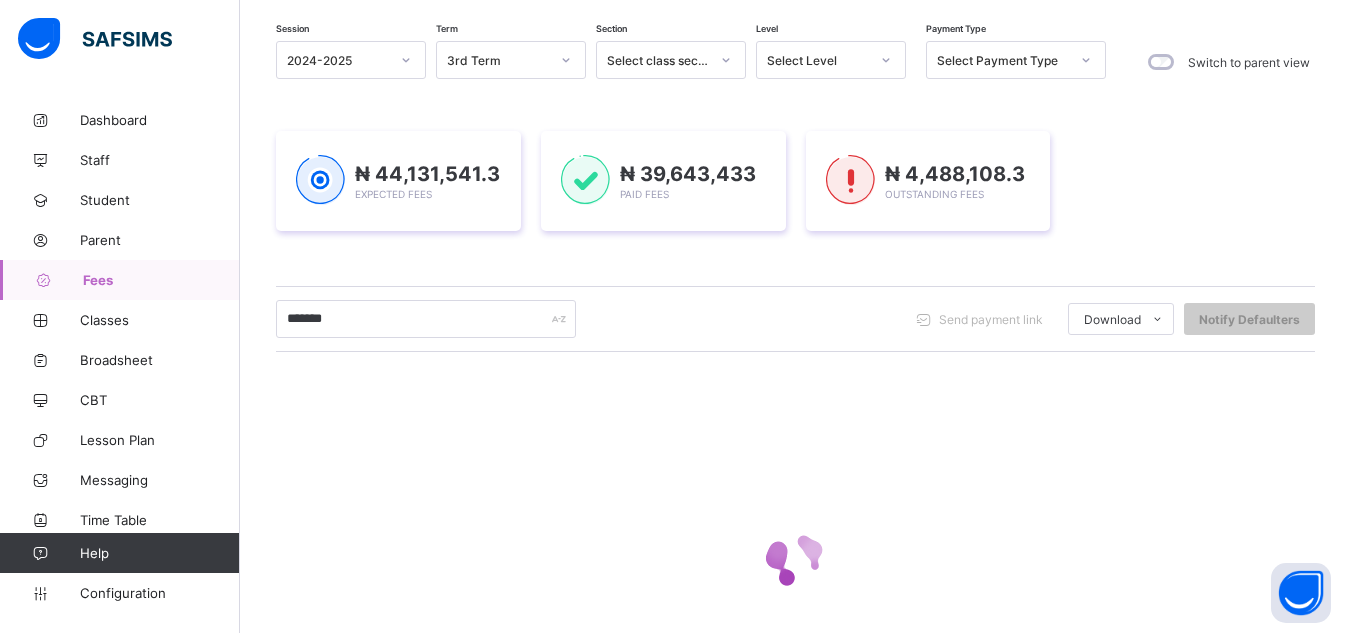 click on "*******   Send payment link Download  Students Payment Students Payment Status Student Items Report Student Discount Report   Notify Defaulters" at bounding box center (795, 319) 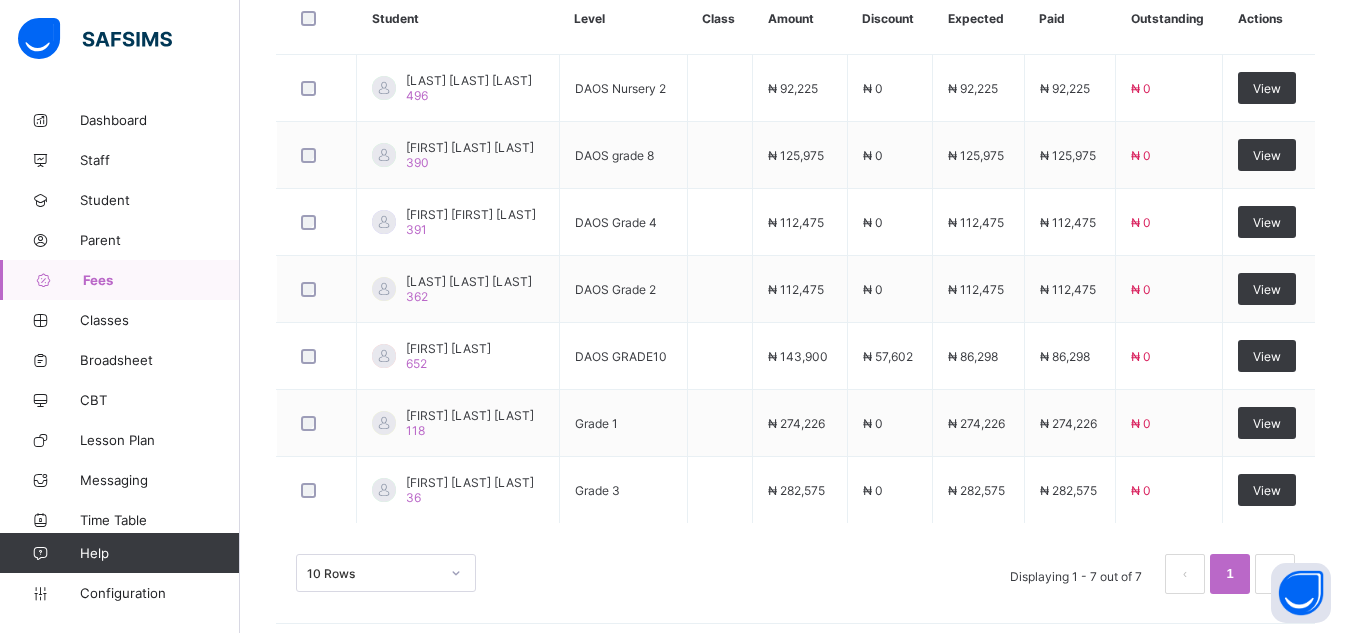 scroll, scrollTop: 577, scrollLeft: 0, axis: vertical 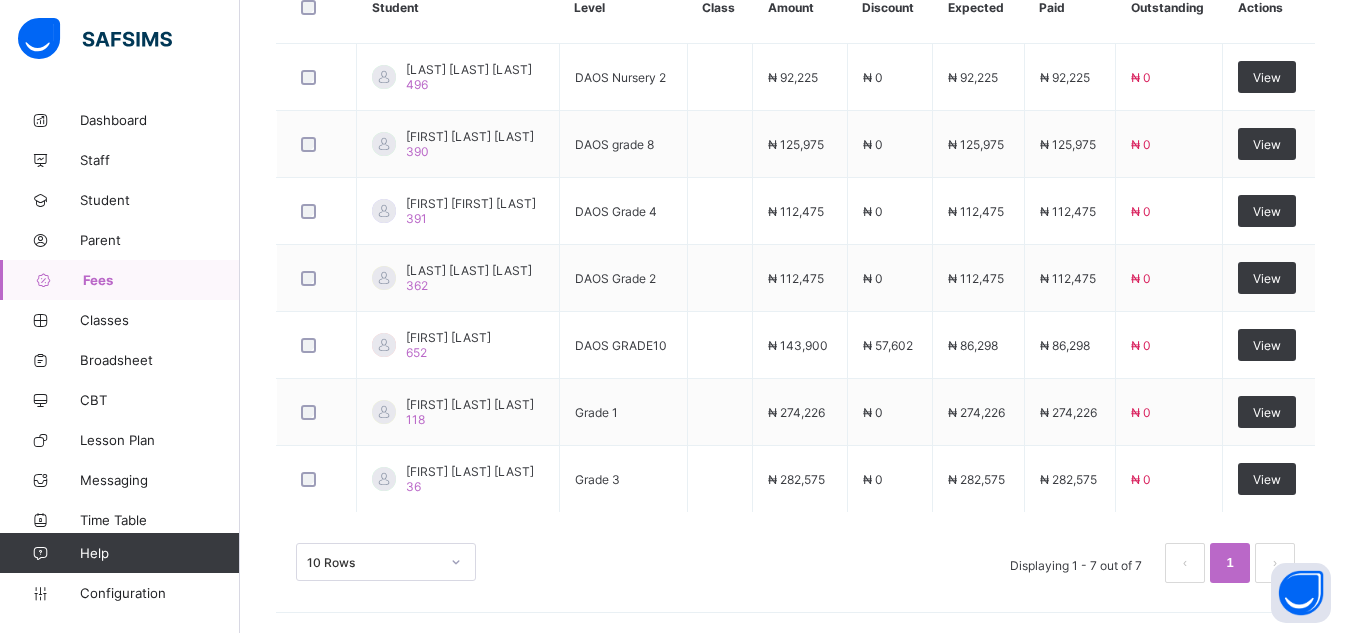 click on "10 Rows Displaying 1 - 7 out of 7 1" at bounding box center [795, 563] 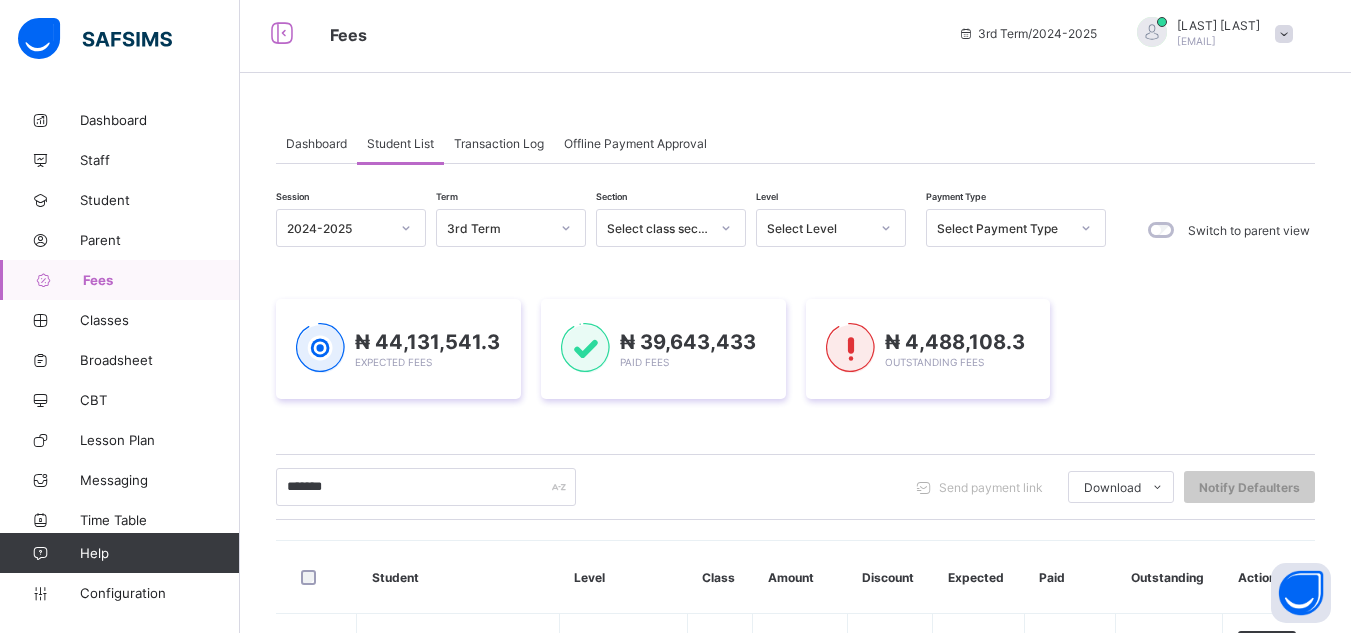 scroll, scrollTop: 0, scrollLeft: 0, axis: both 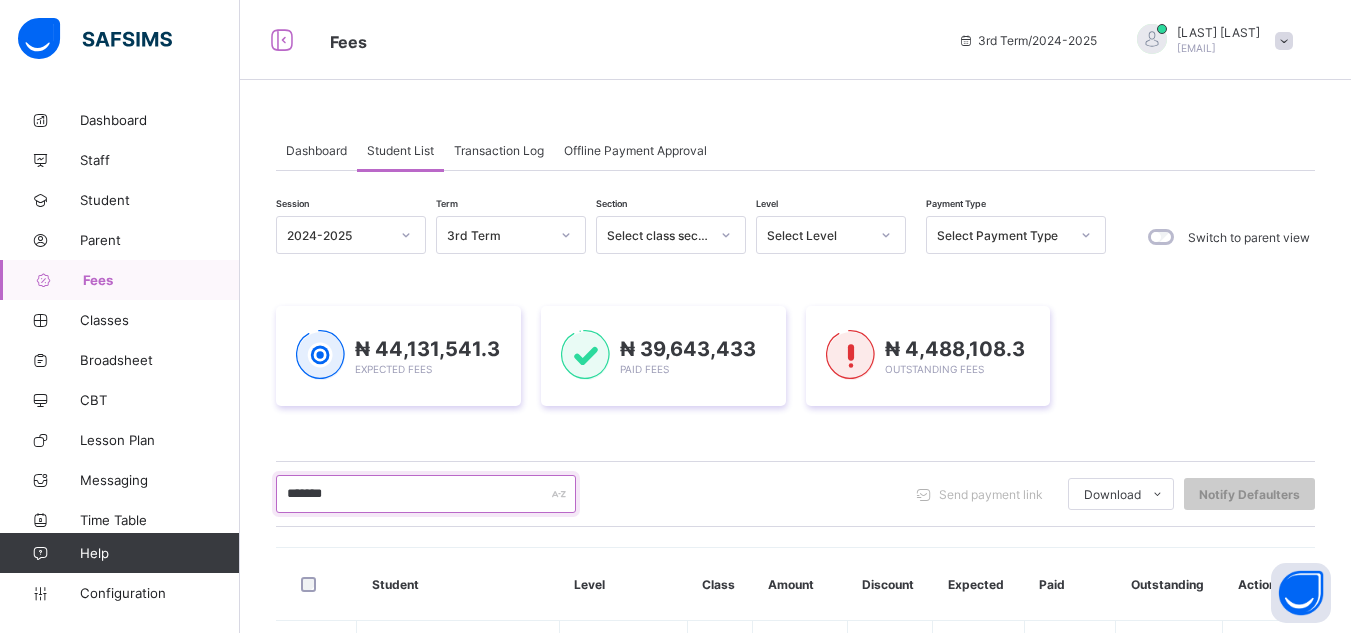click on "*******" at bounding box center (426, 494) 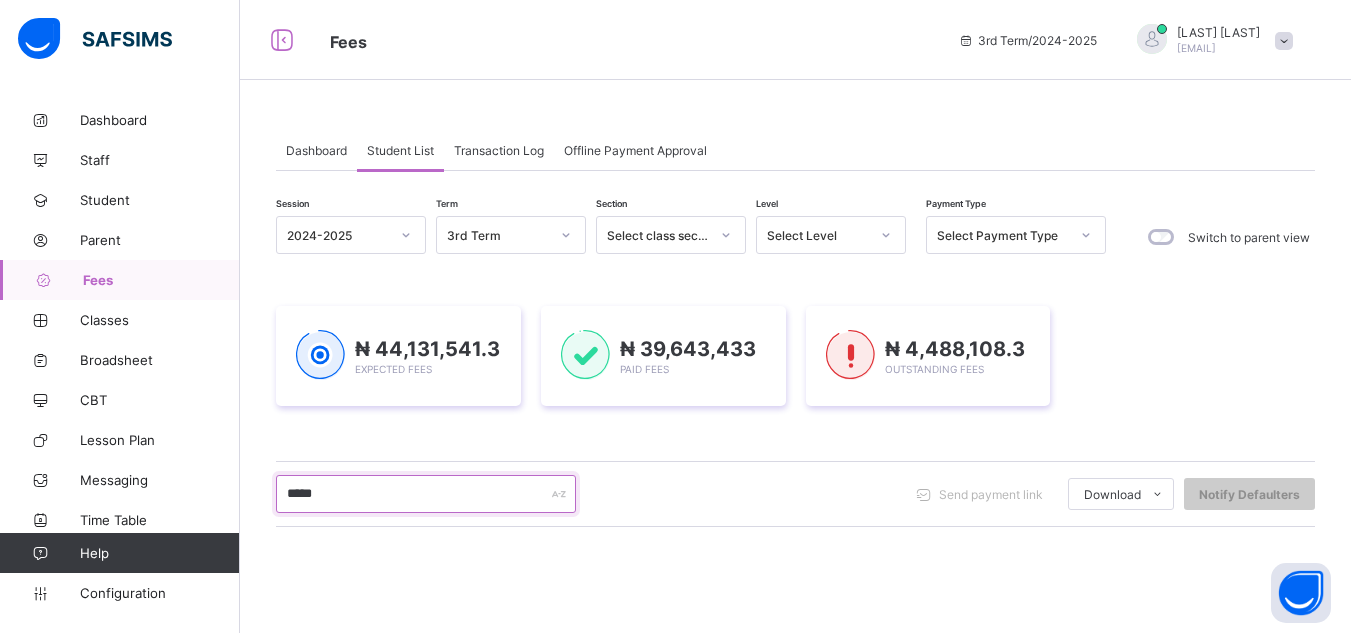 type on "*****" 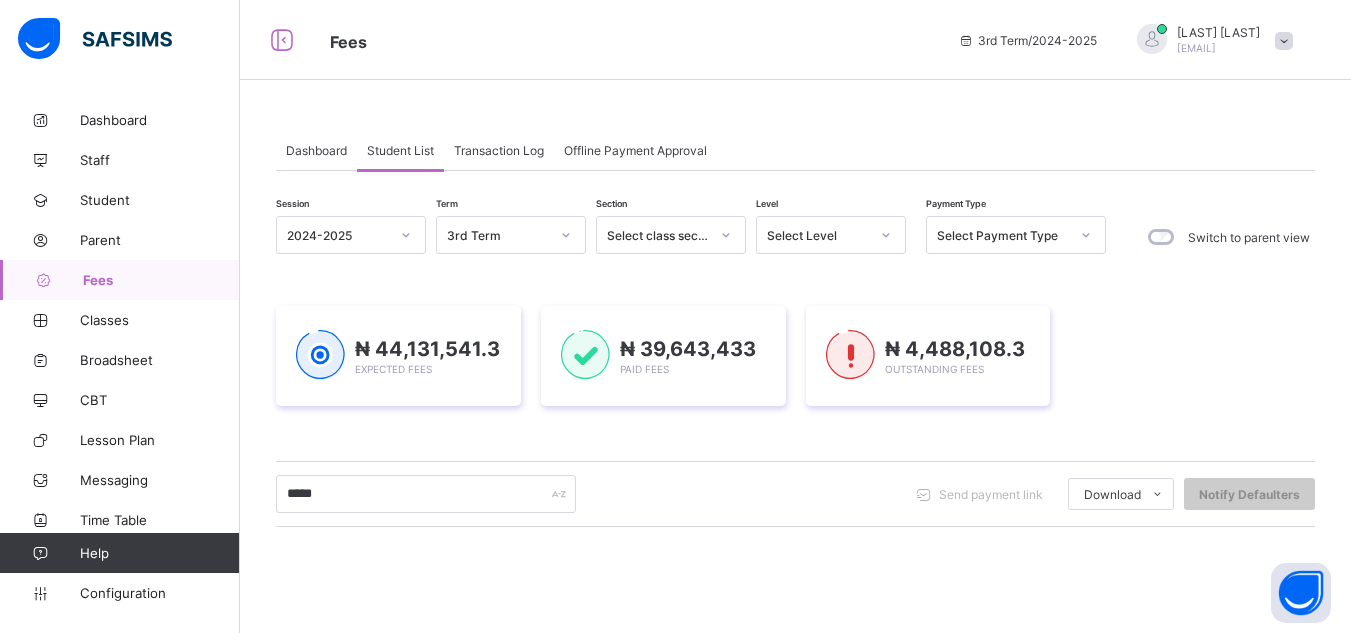 click on "*****   Send payment link Download  Students Payment Students Payment Status Student Items Report Student Discount Report   Notify Defaulters" at bounding box center (795, 494) 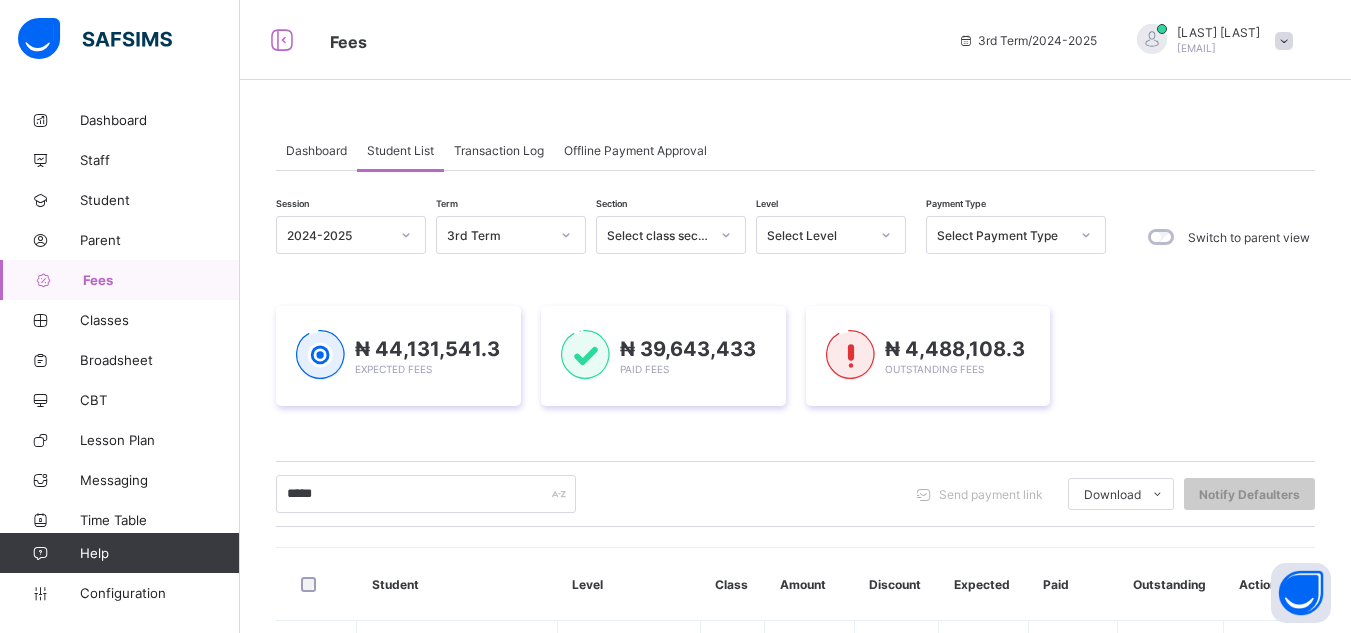 scroll, scrollTop: 218, scrollLeft: 0, axis: vertical 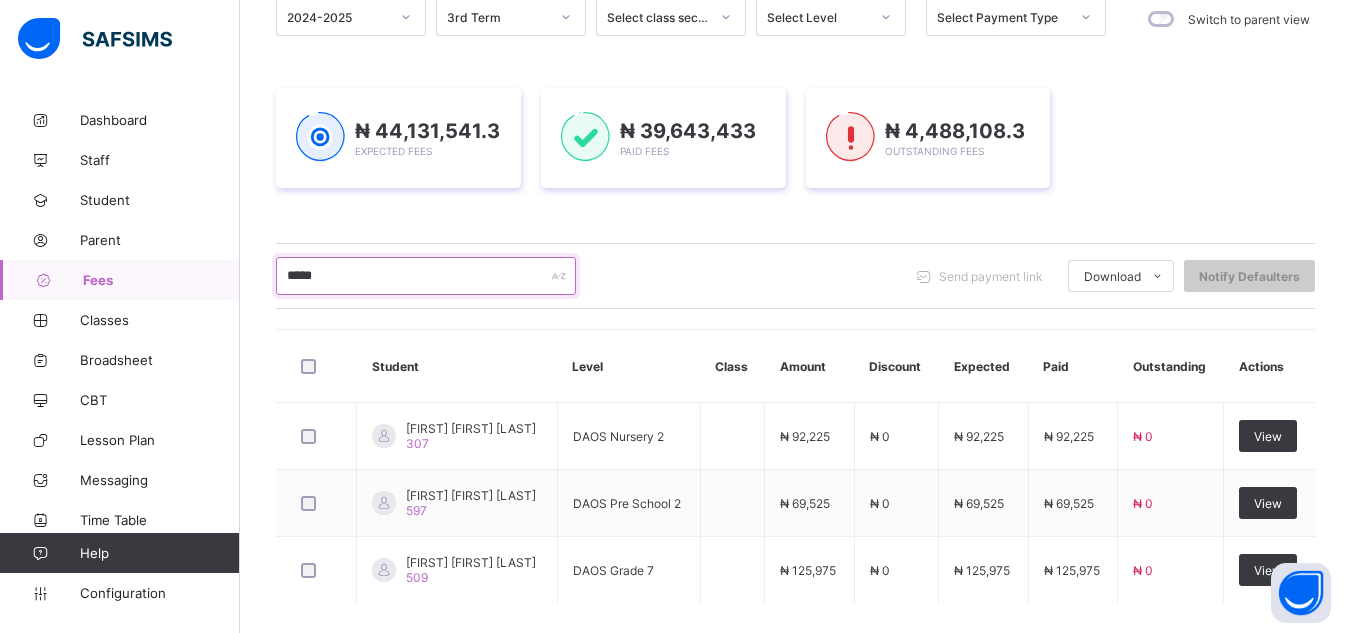 click on "*****" at bounding box center [426, 276] 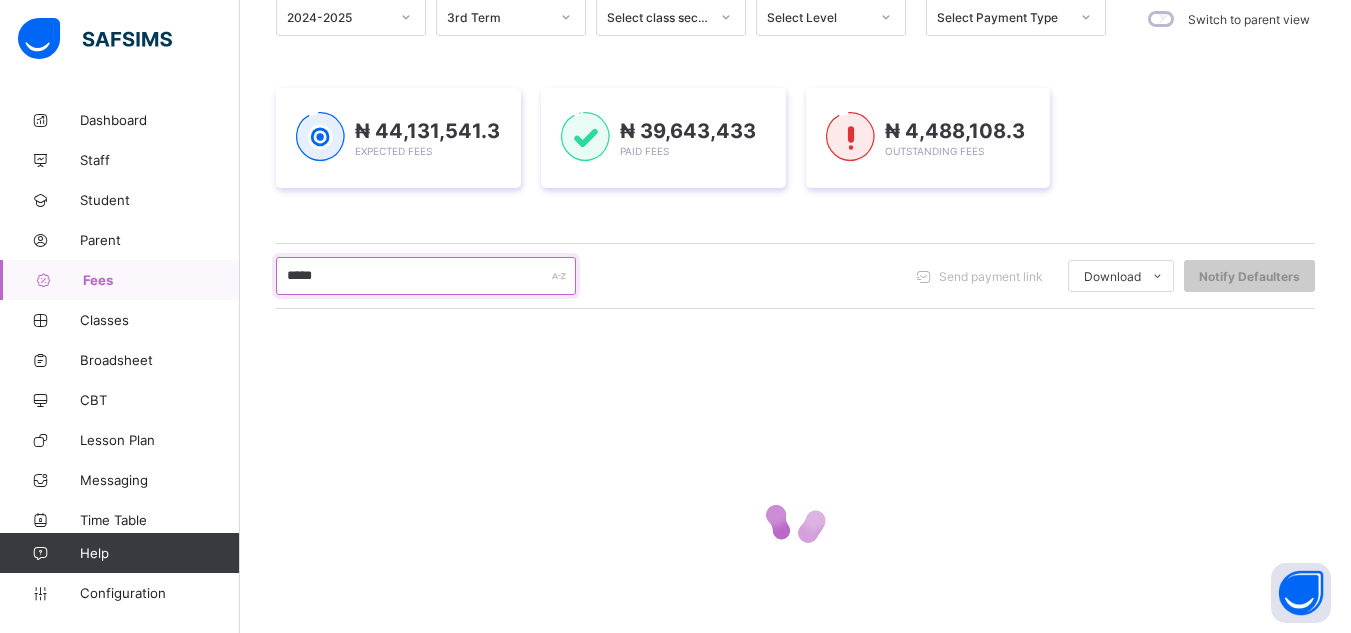 type on "*****" 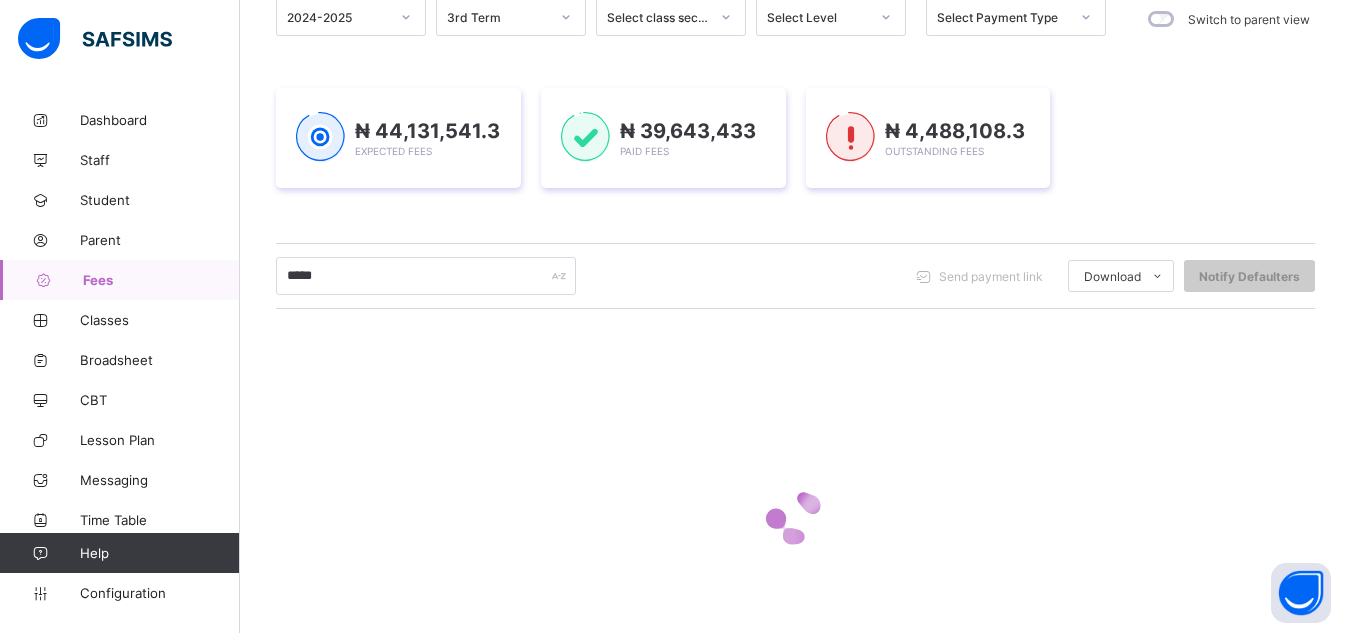 click on "*****   Send payment link Download  Students Payment Students Payment Status Student Items Report Student Discount Report   Notify Defaulters" at bounding box center [795, 276] 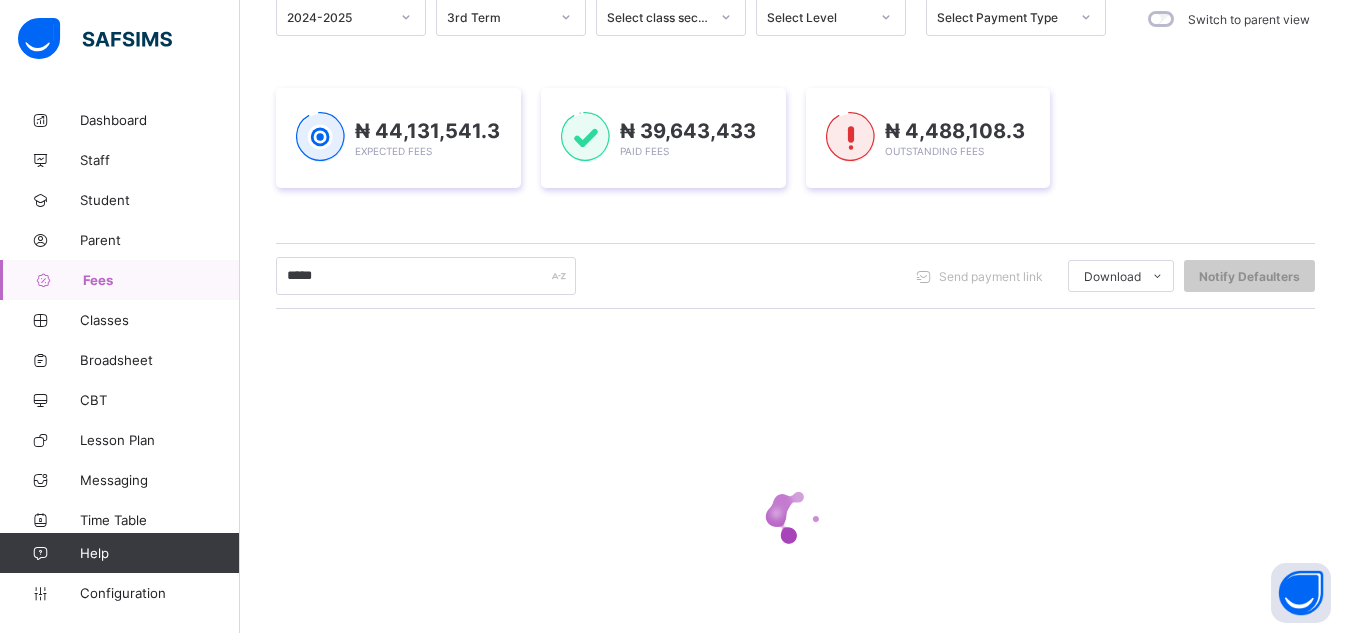 click on "*****   Send payment link Download  Students Payment Students Payment Status Student Items Report Student Discount Report   Notify Defaulters" at bounding box center (795, 276) 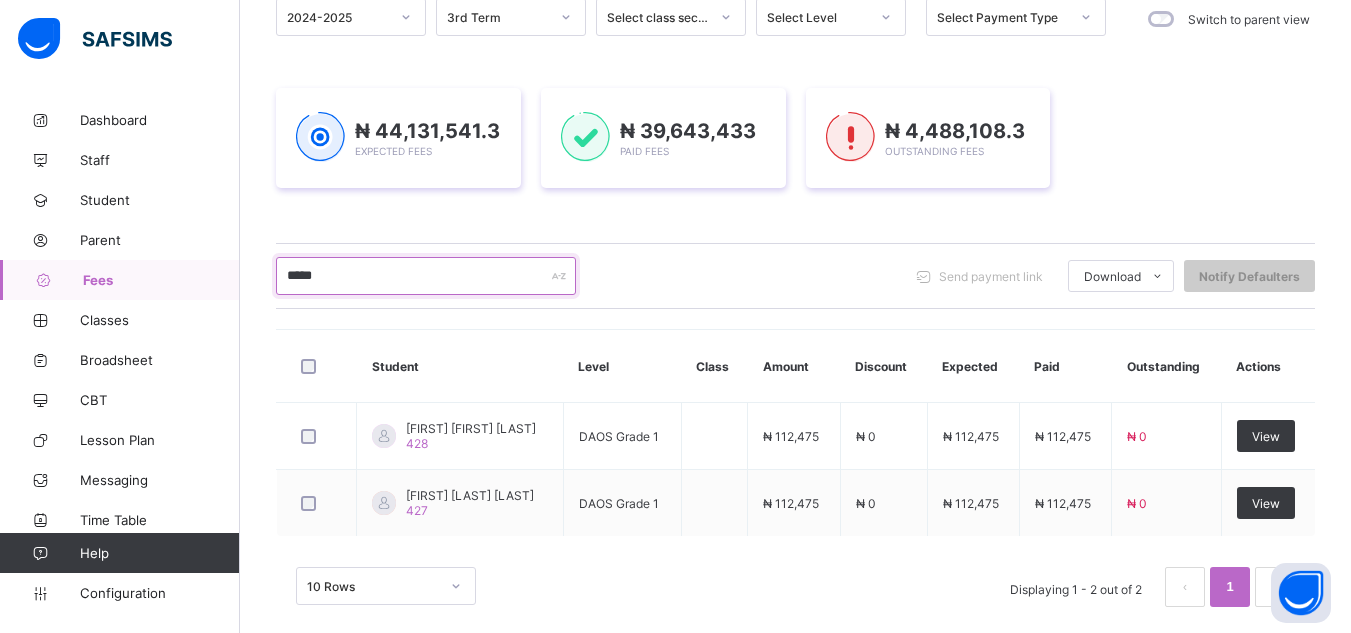 click on "*****" at bounding box center (426, 276) 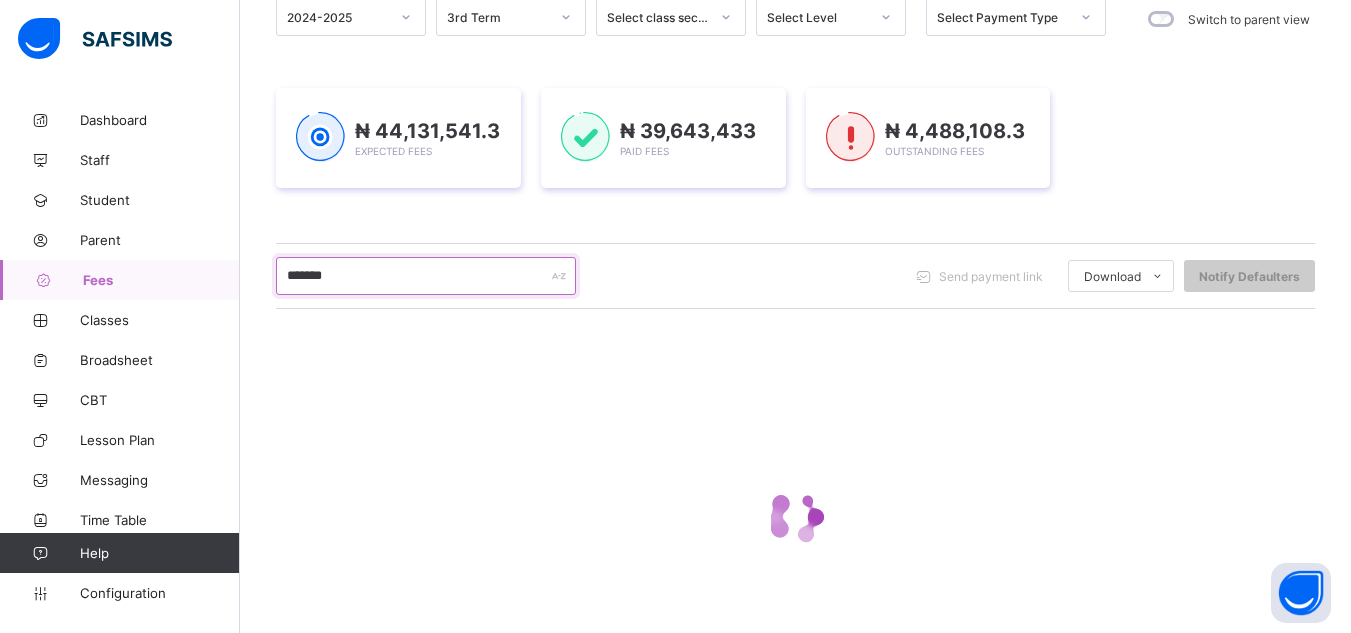 type on "*******" 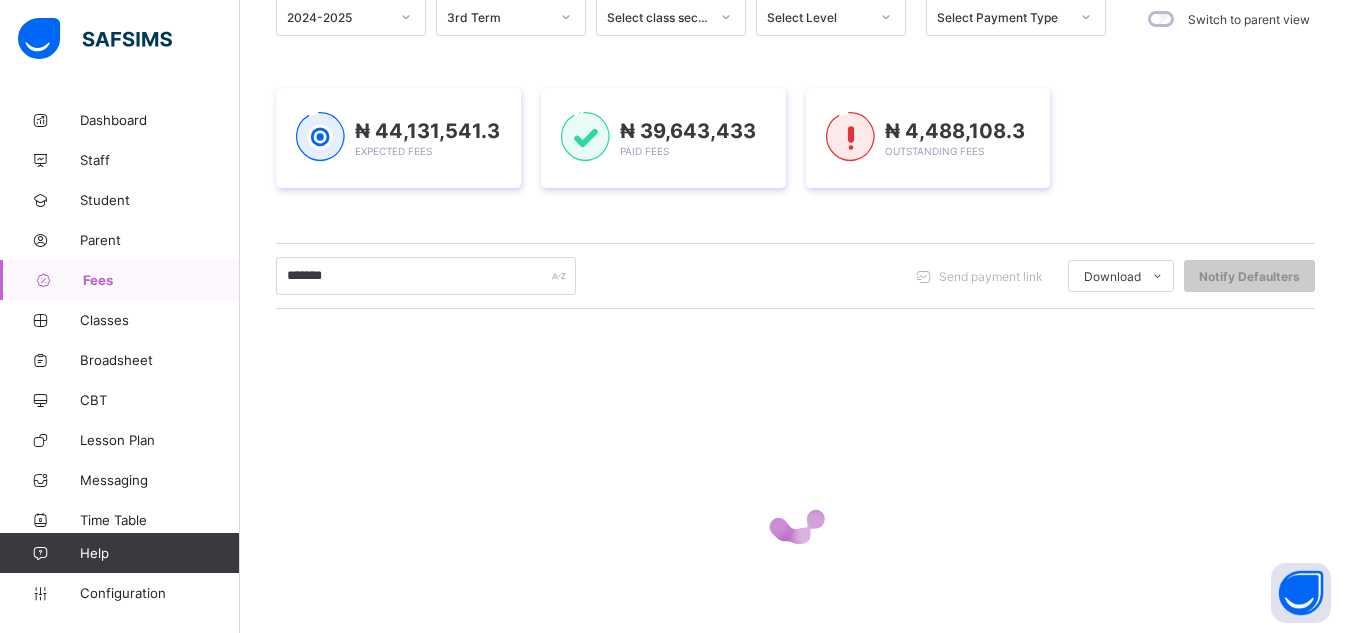 click on "*******   Send payment link Download  Students Payment Students Payment Status Student Items Report Student Discount Report   Notify Defaulters" at bounding box center (795, 276) 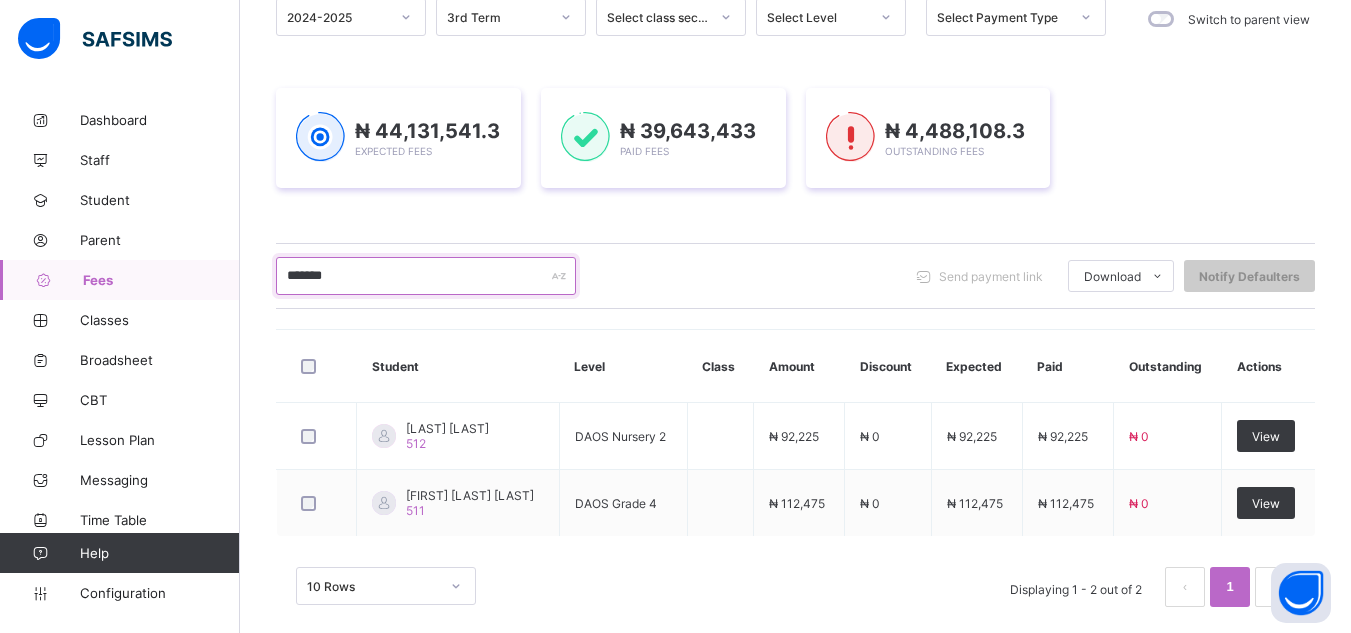 click on "*******" at bounding box center [426, 276] 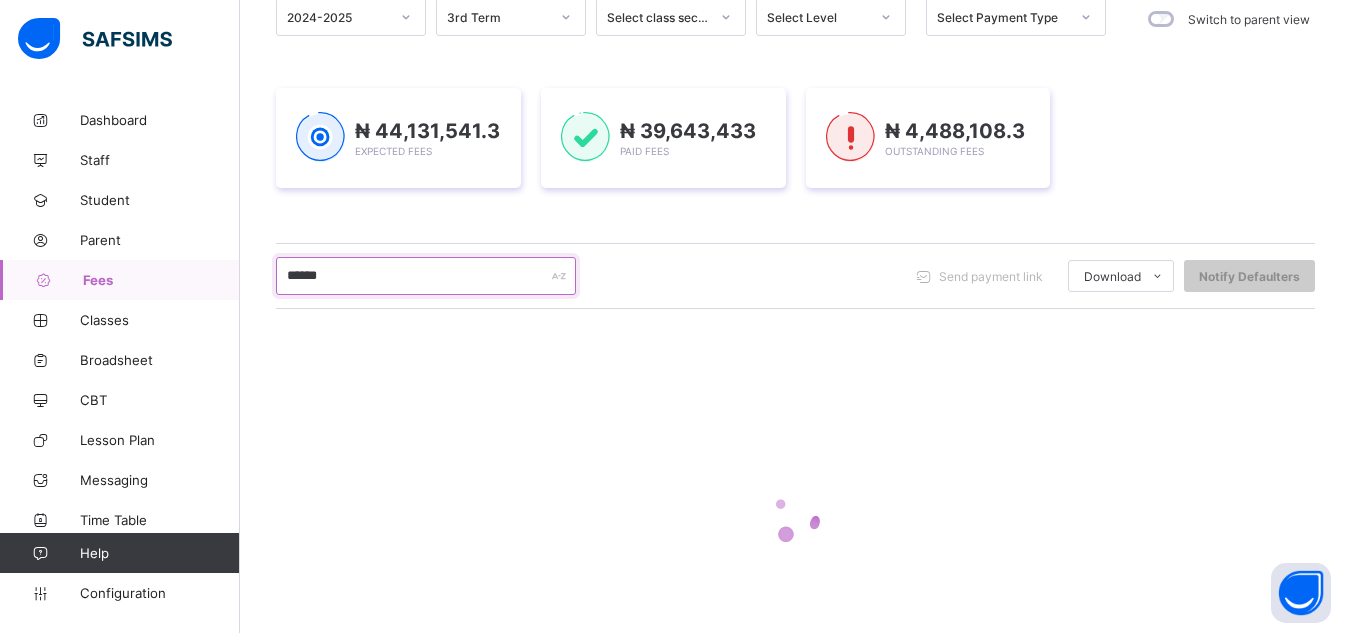 type on "******" 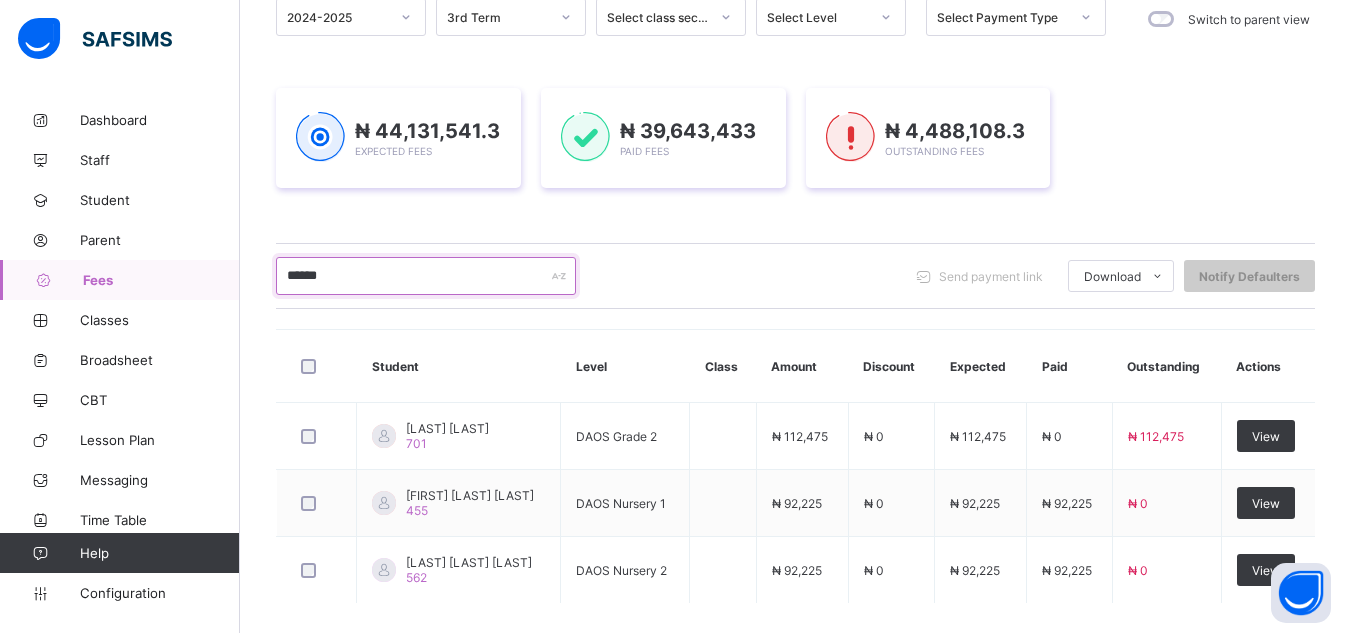 click on "******" at bounding box center [426, 276] 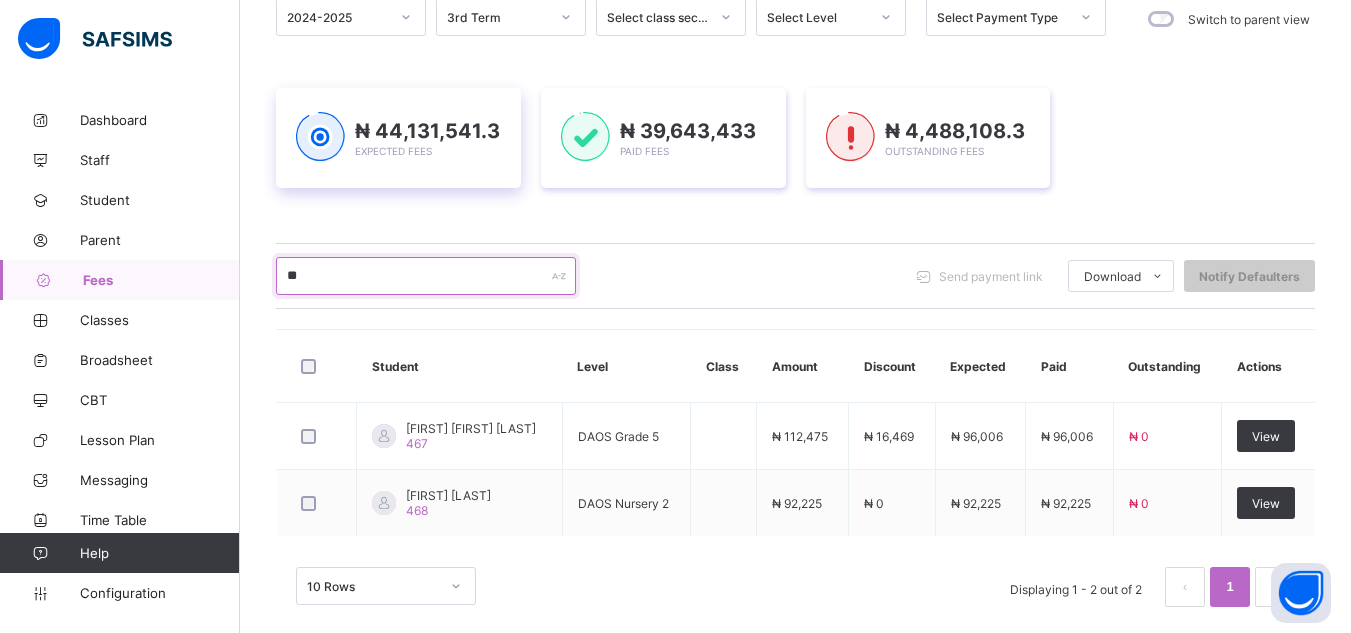 type on "*" 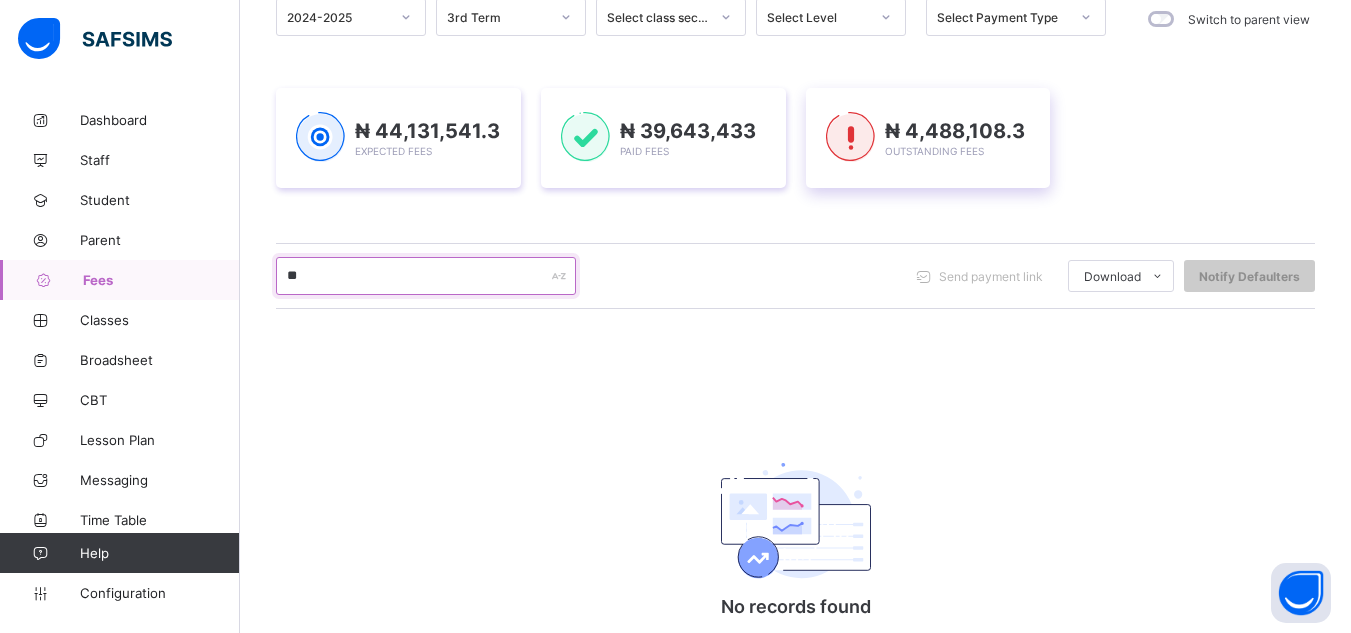 type on "*" 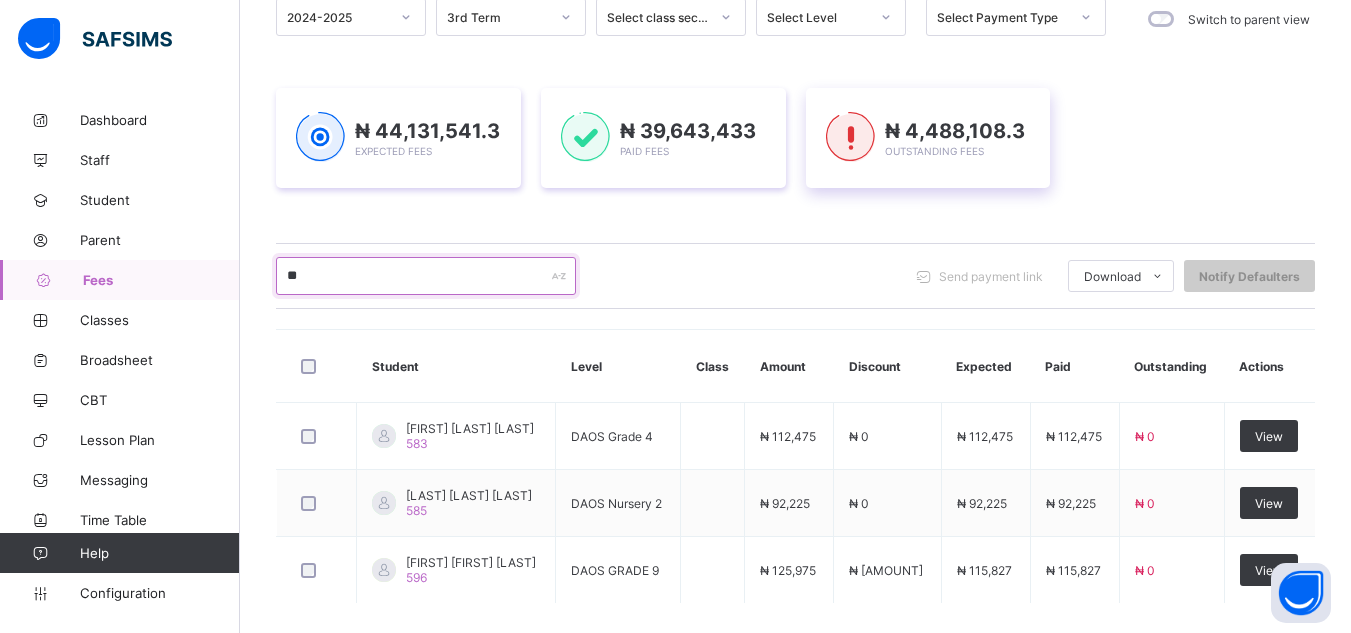 type on "*" 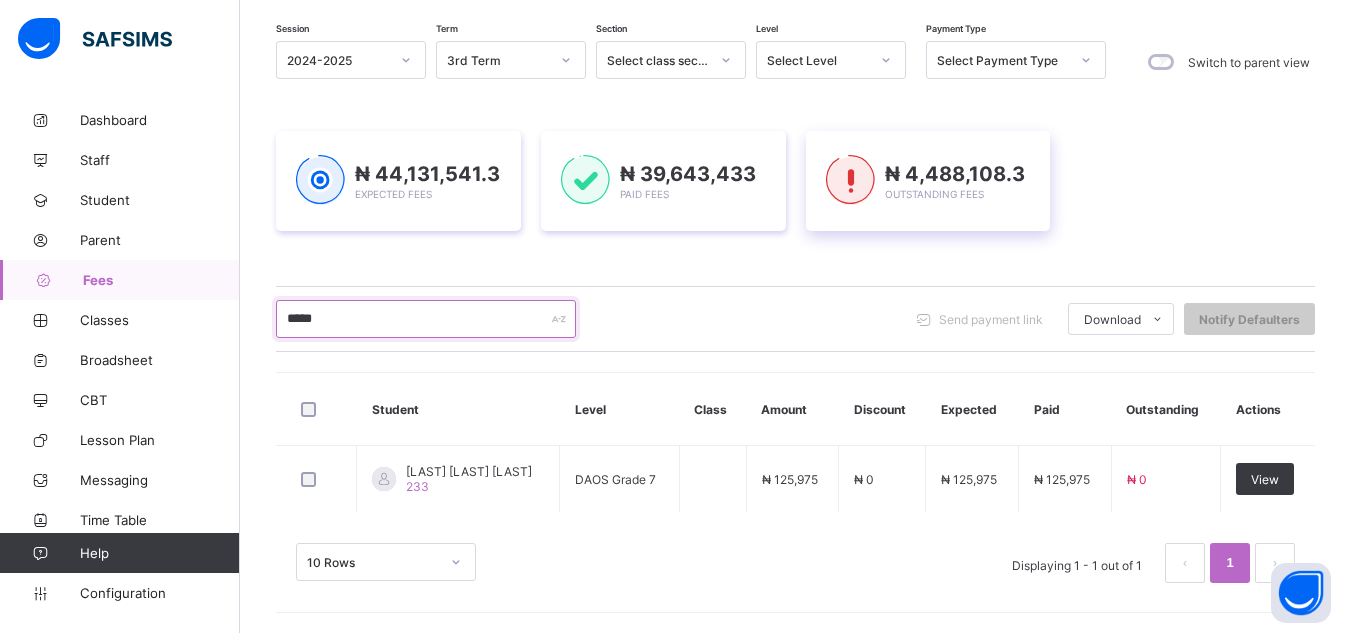 scroll, scrollTop: 175, scrollLeft: 0, axis: vertical 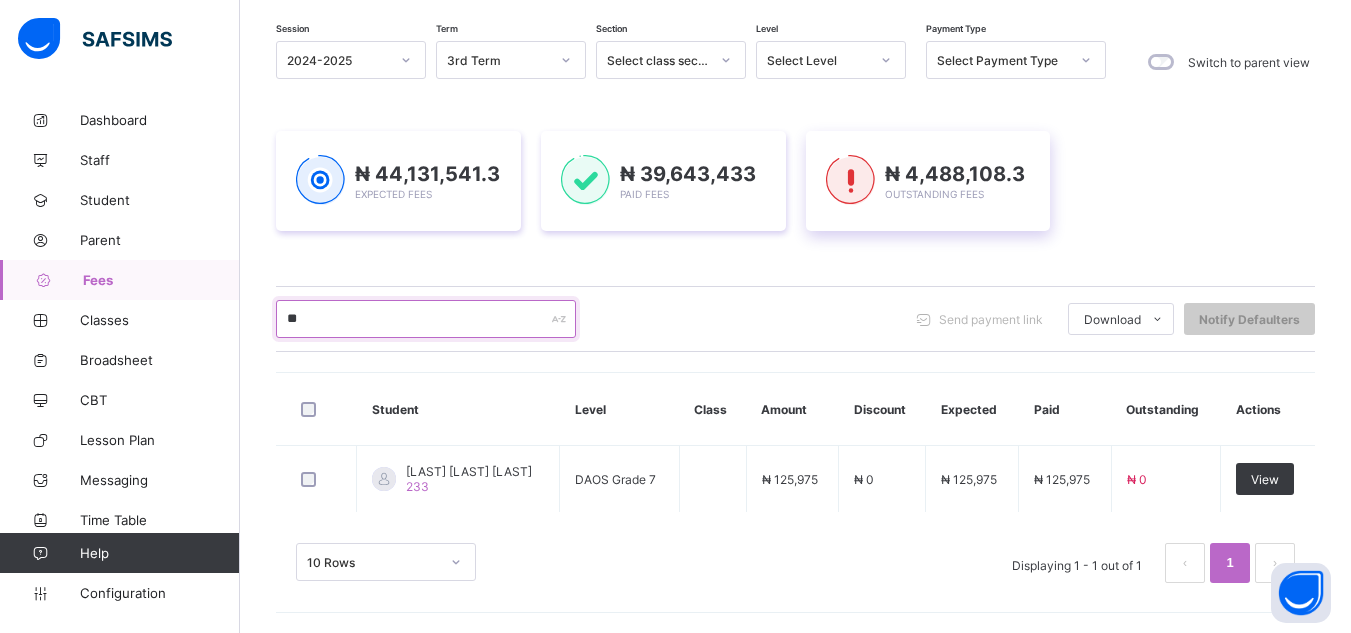 type on "*" 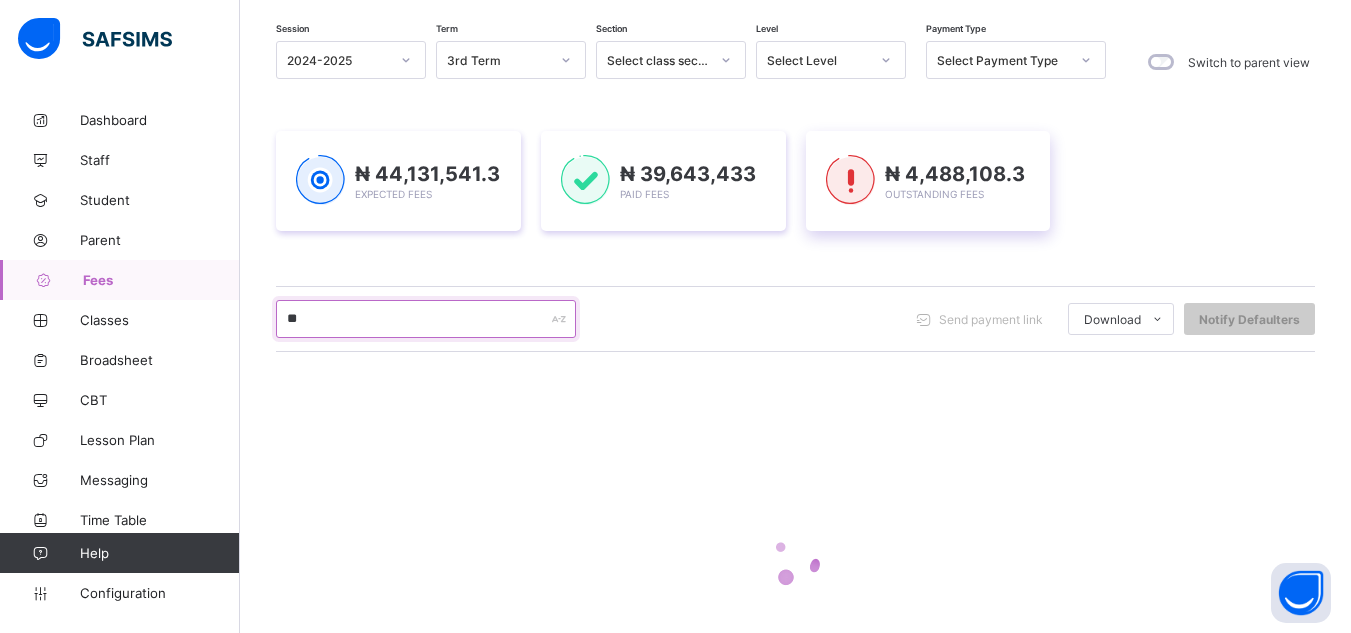 scroll, scrollTop: 218, scrollLeft: 0, axis: vertical 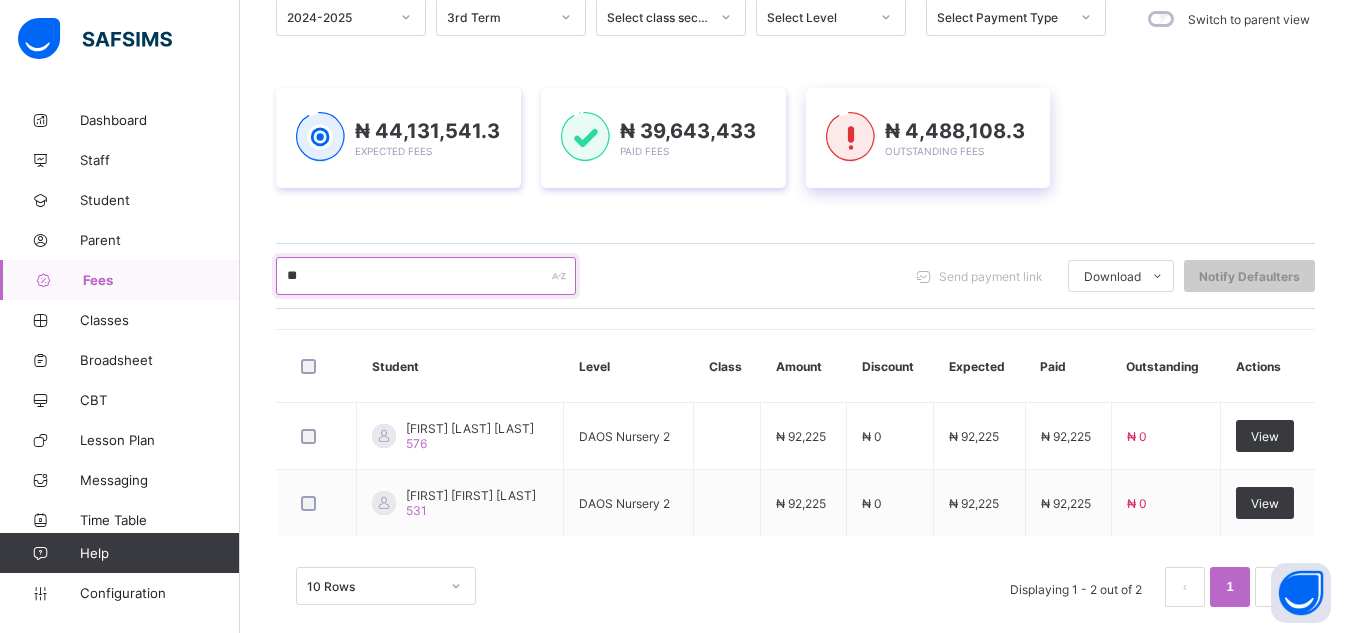 type on "*" 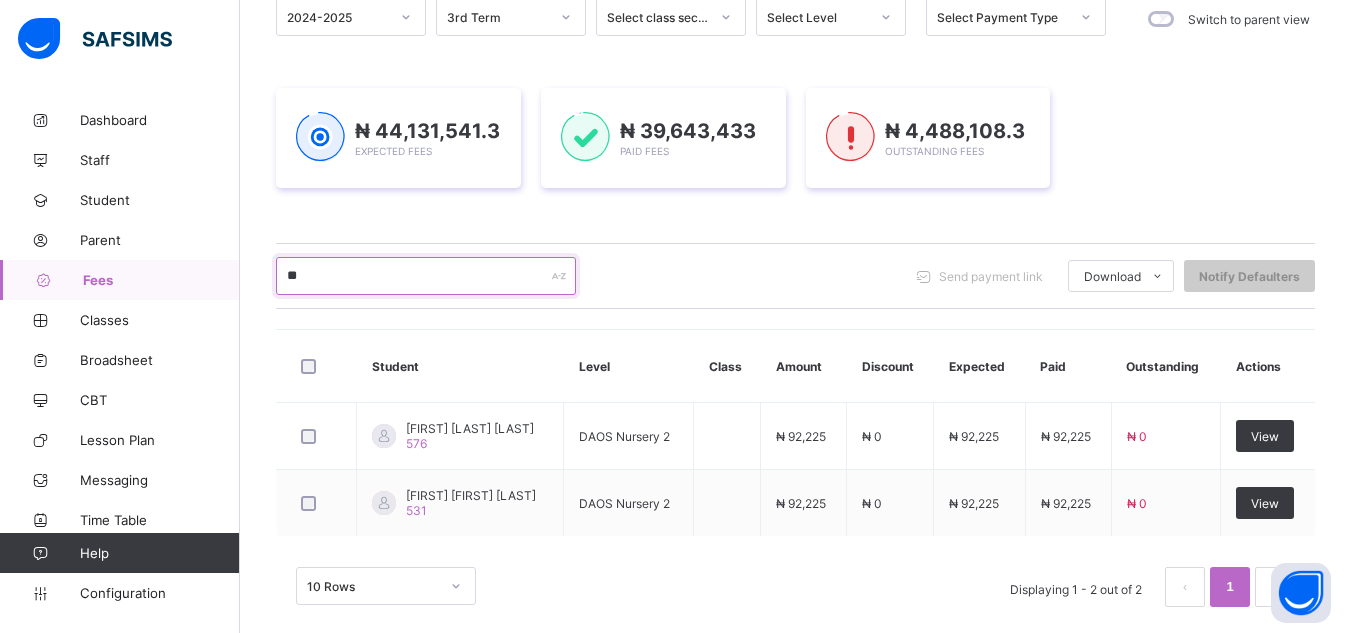 type on "*" 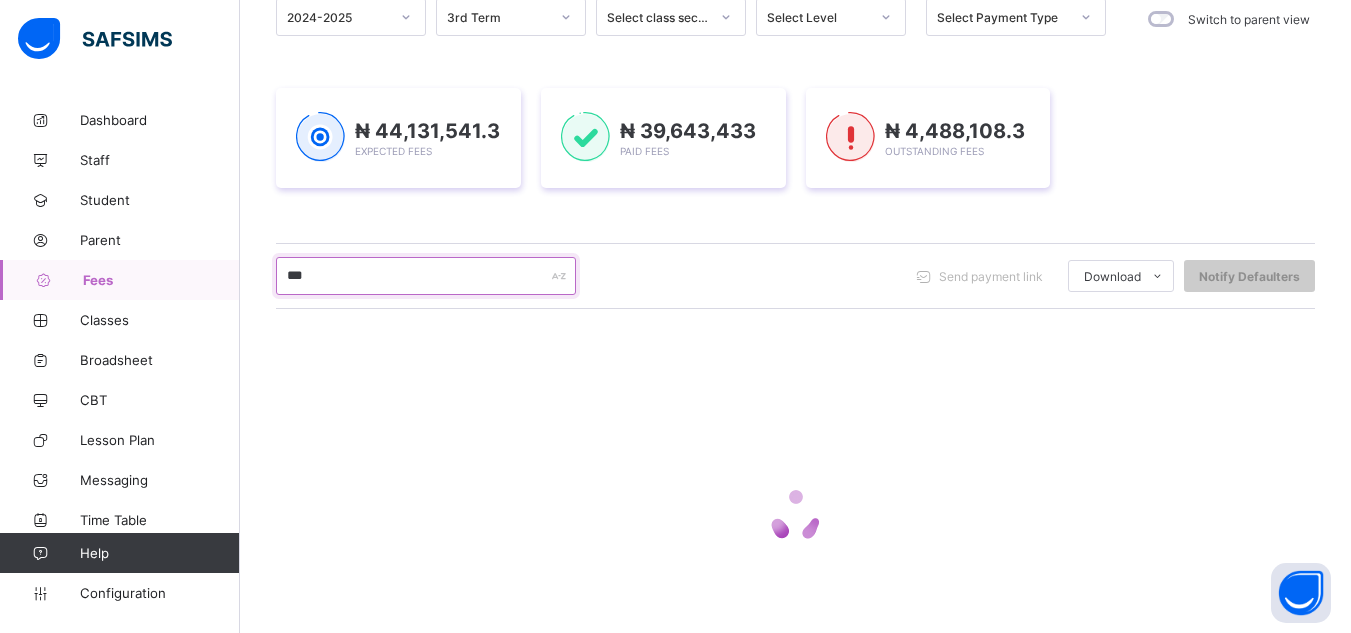 type on "******" 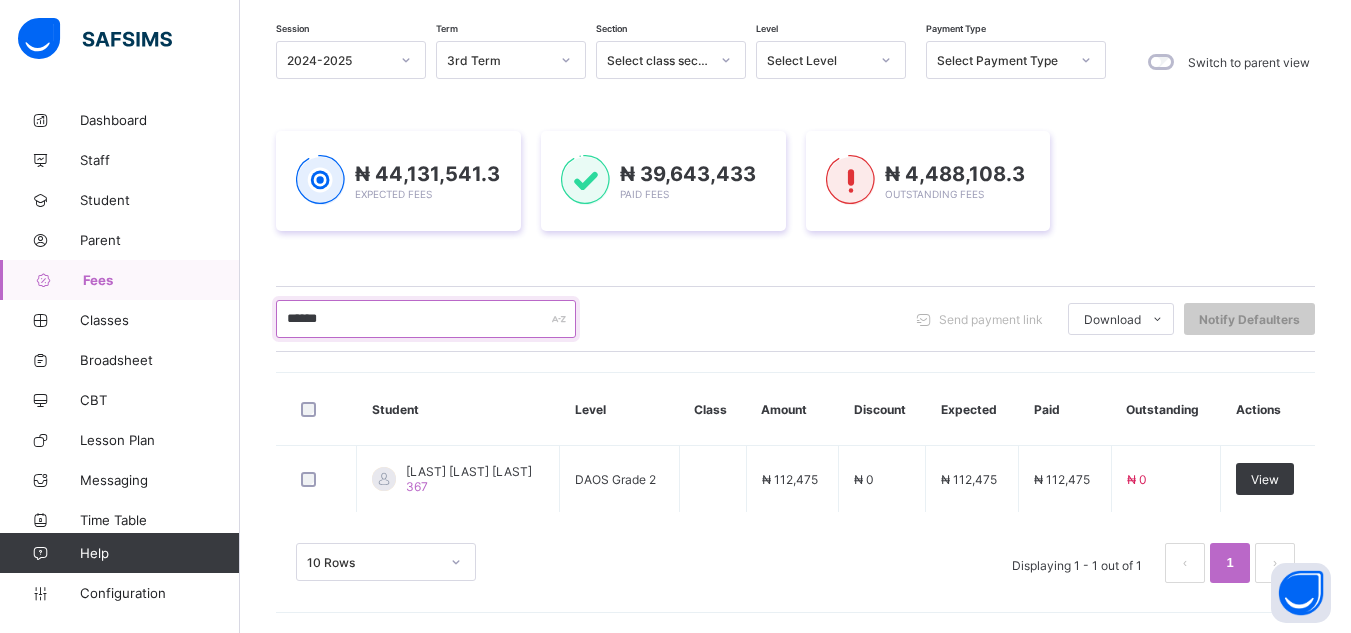 scroll, scrollTop: 175, scrollLeft: 0, axis: vertical 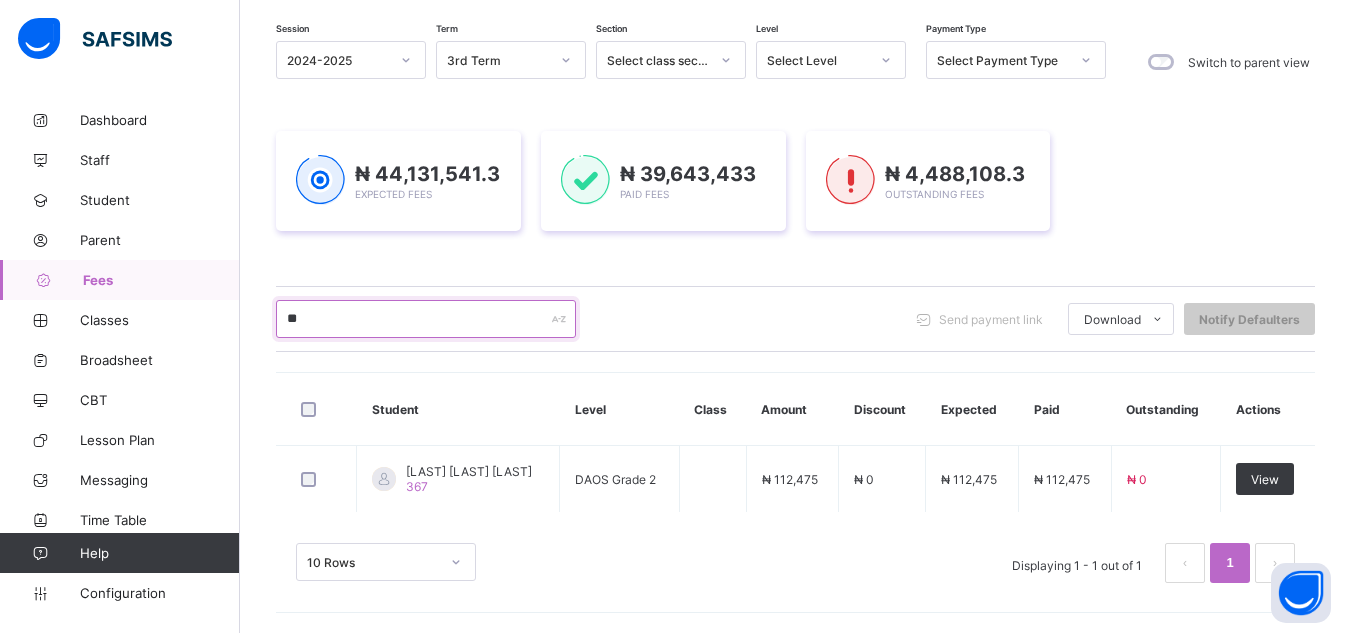 type on "*" 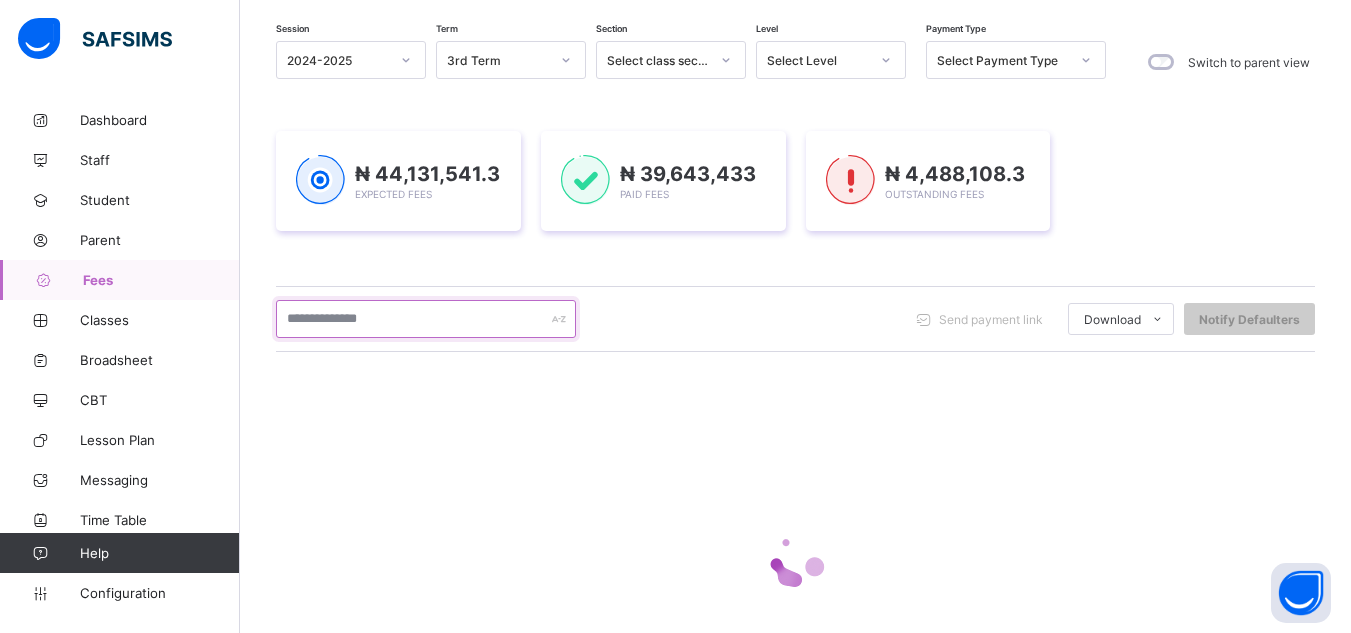 scroll, scrollTop: 218, scrollLeft: 0, axis: vertical 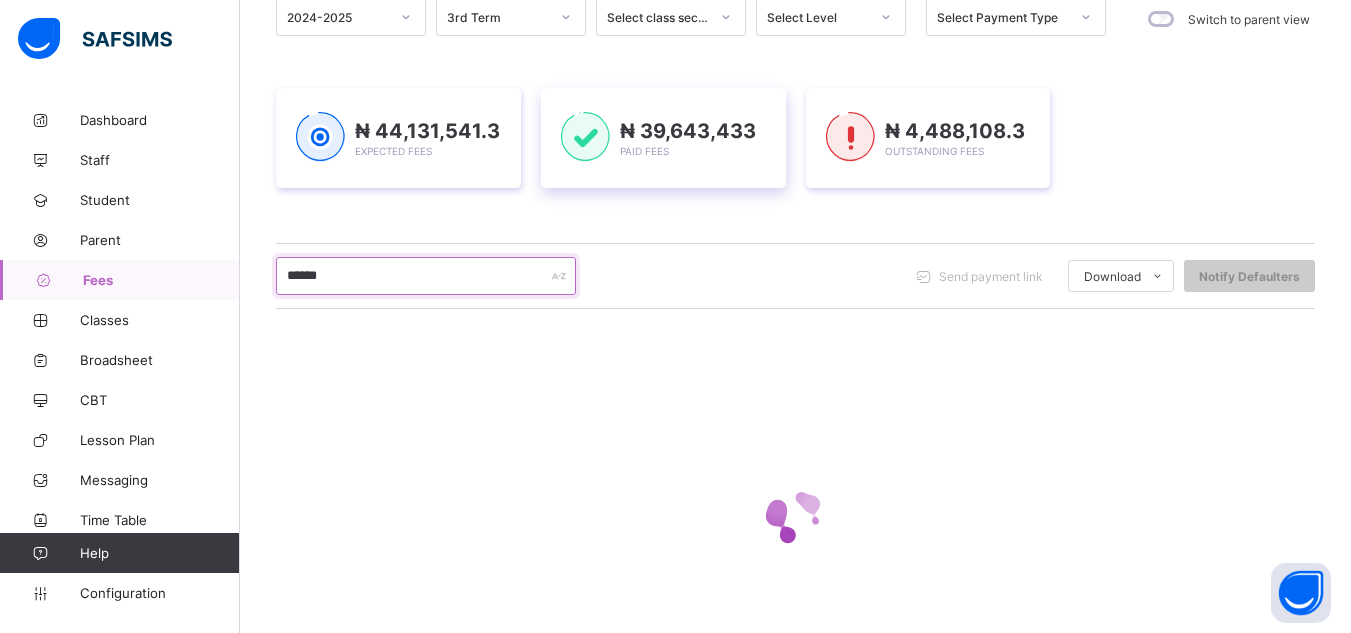 type on "******" 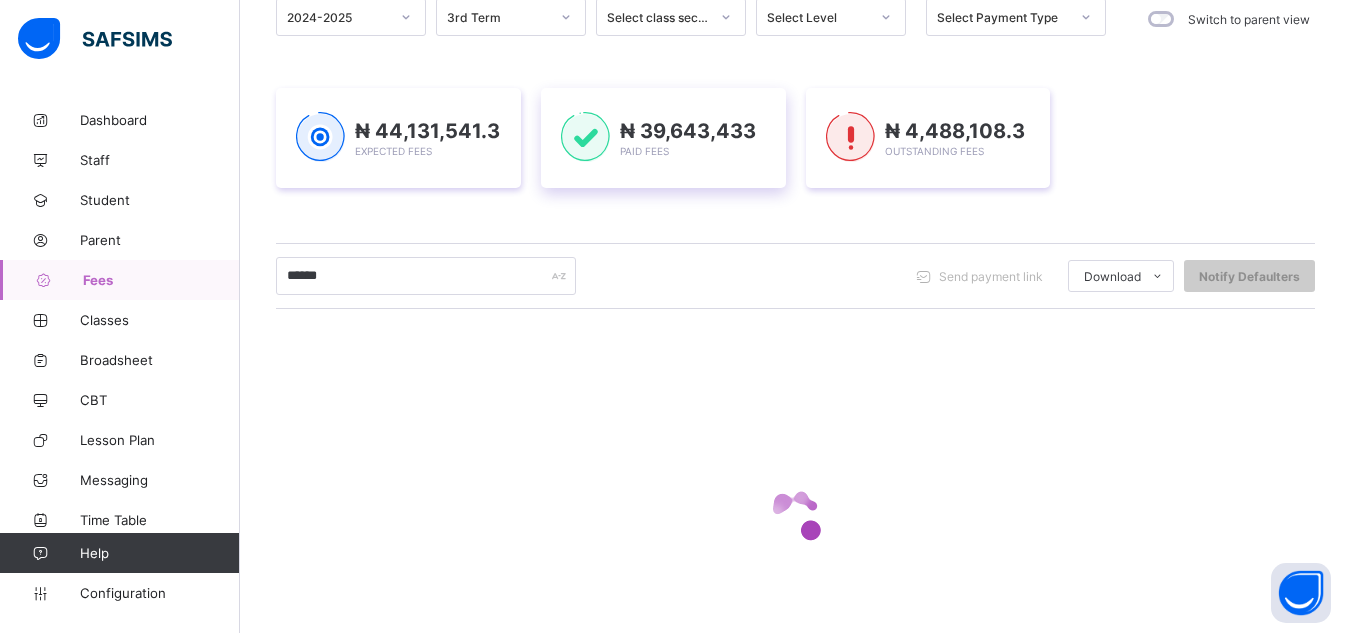 click on "******   Send payment link Download  Students Payment Students Payment Status Student Items Report Student Discount Report   Notify Defaulters" at bounding box center [795, 276] 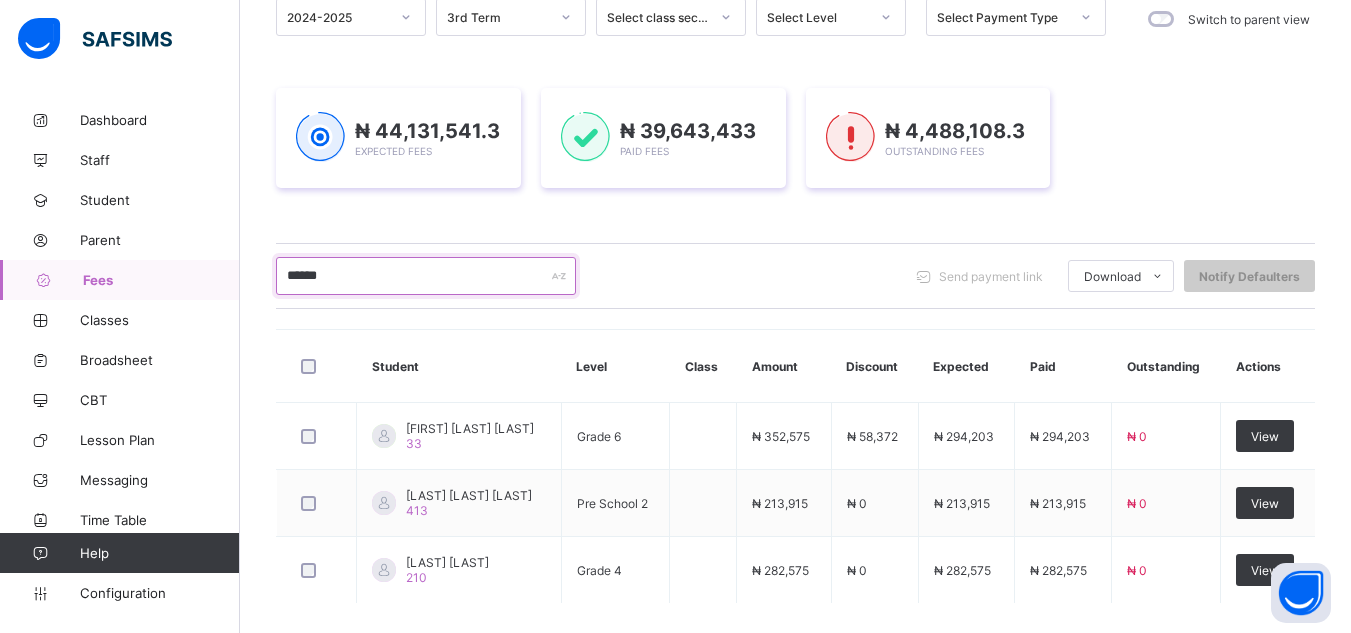 click on "******" at bounding box center (426, 276) 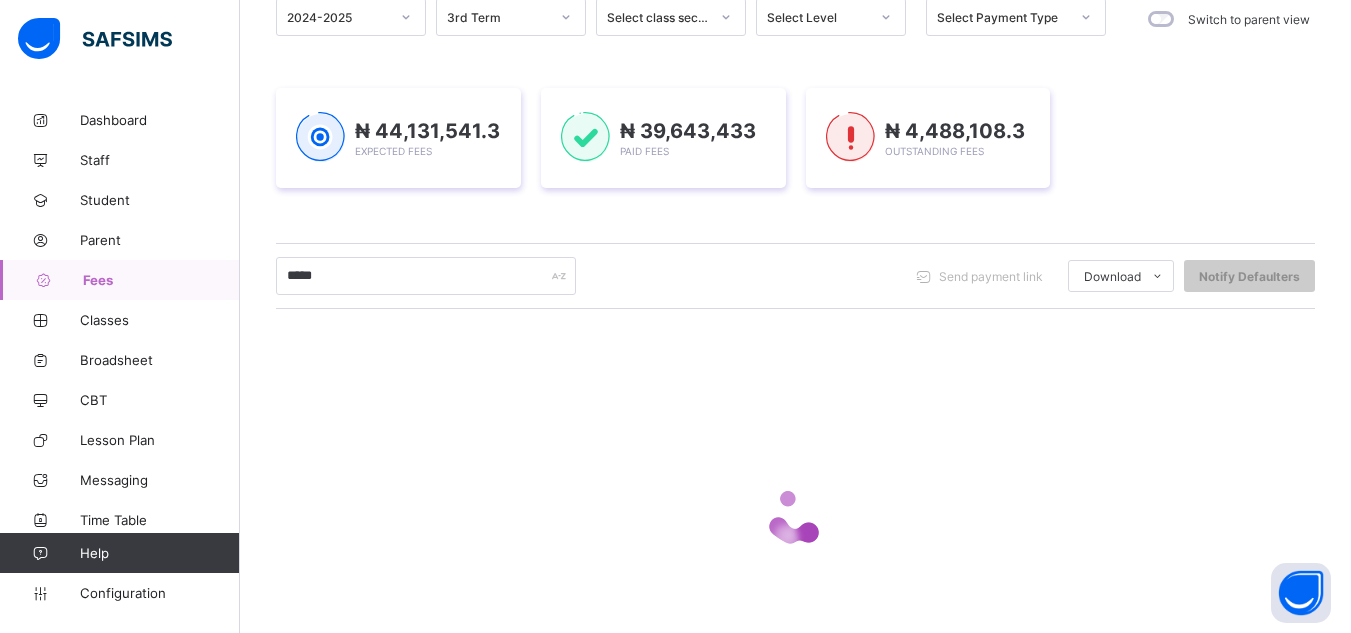 click on "*****   Send payment link Download  Students Payment Students Payment Status Student Items Report Student Discount Report   Notify Defaulters" at bounding box center [795, 276] 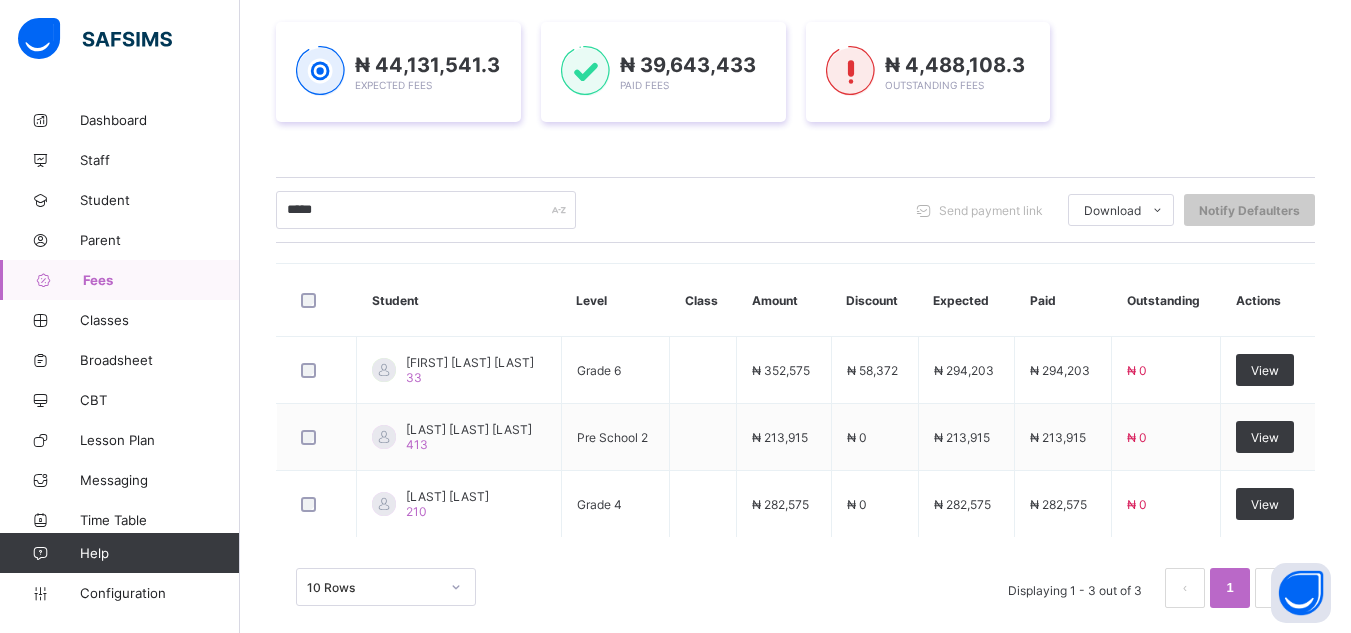 scroll, scrollTop: 309, scrollLeft: 0, axis: vertical 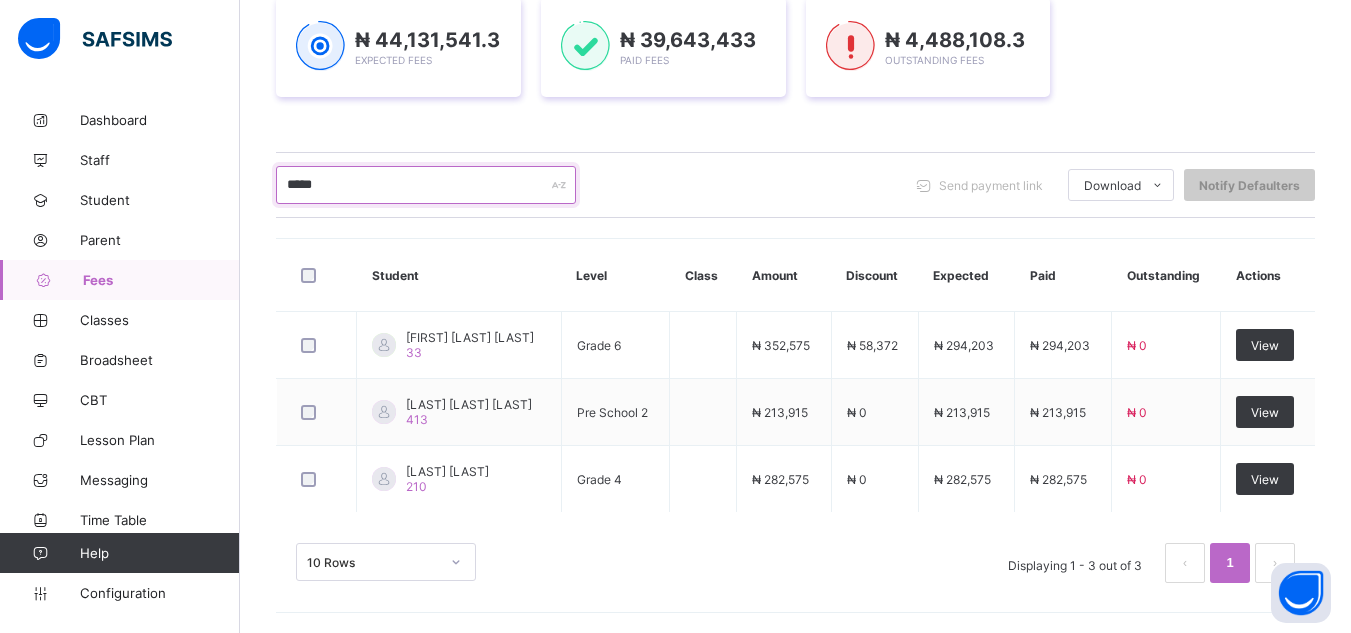 click on "*****" at bounding box center [426, 185] 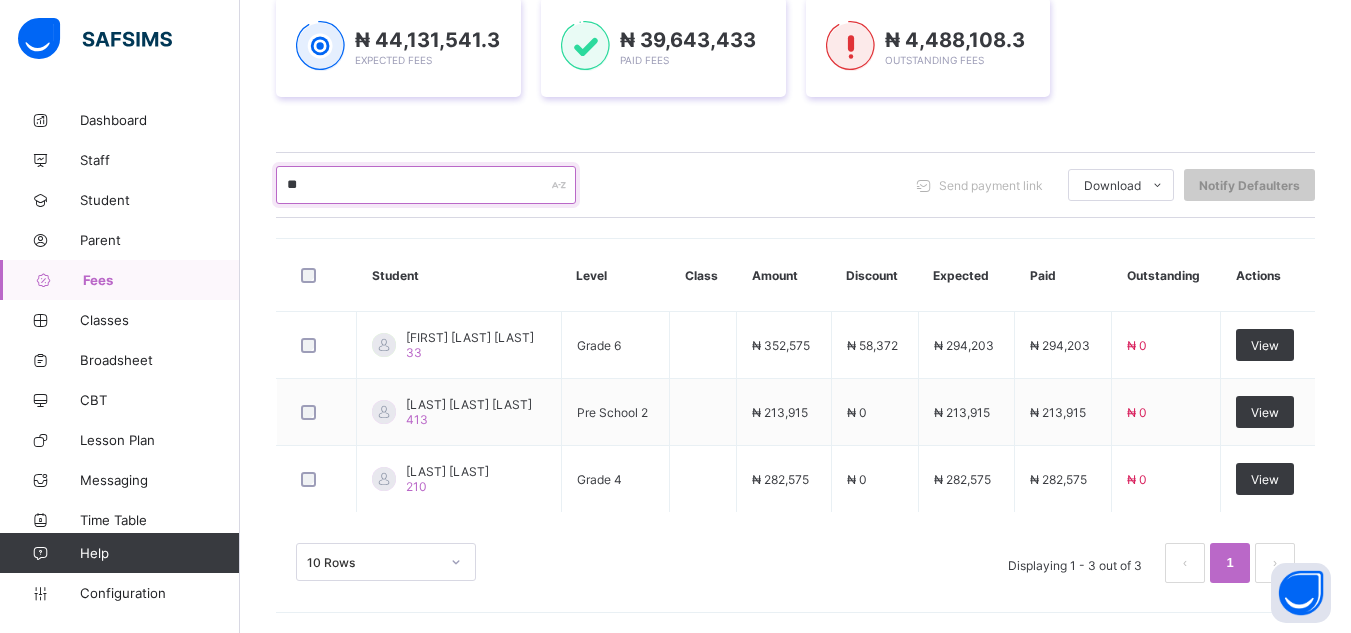 type on "*" 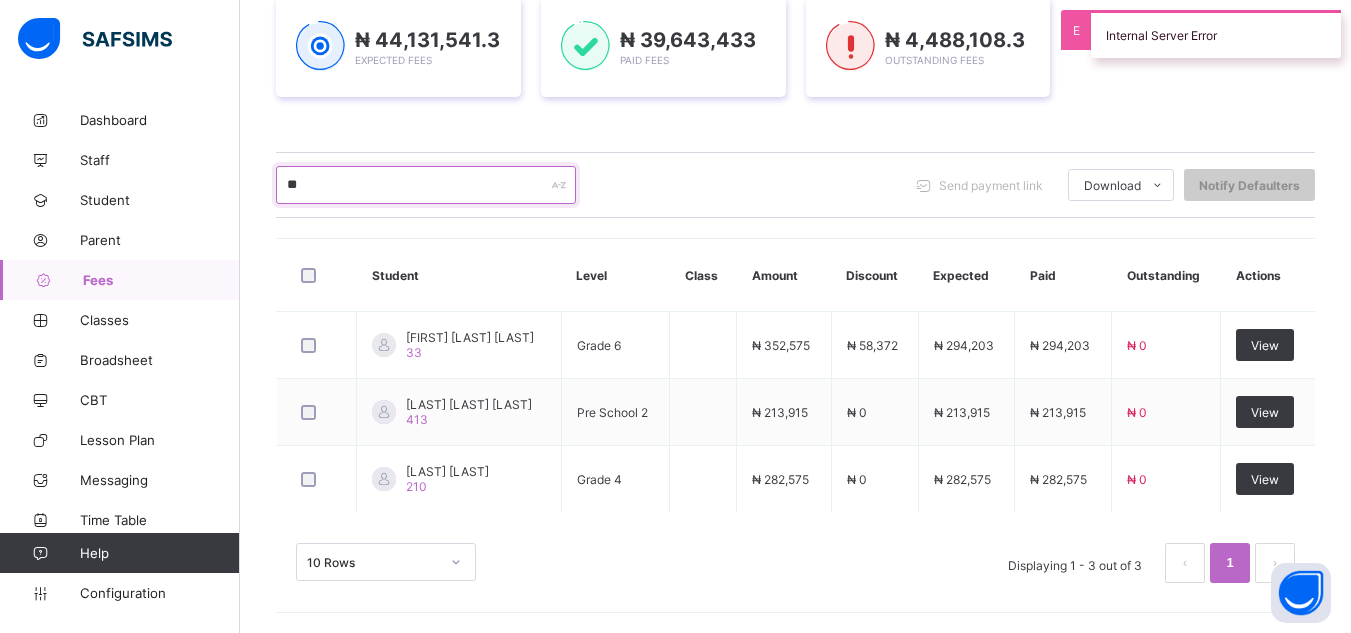 type on "*" 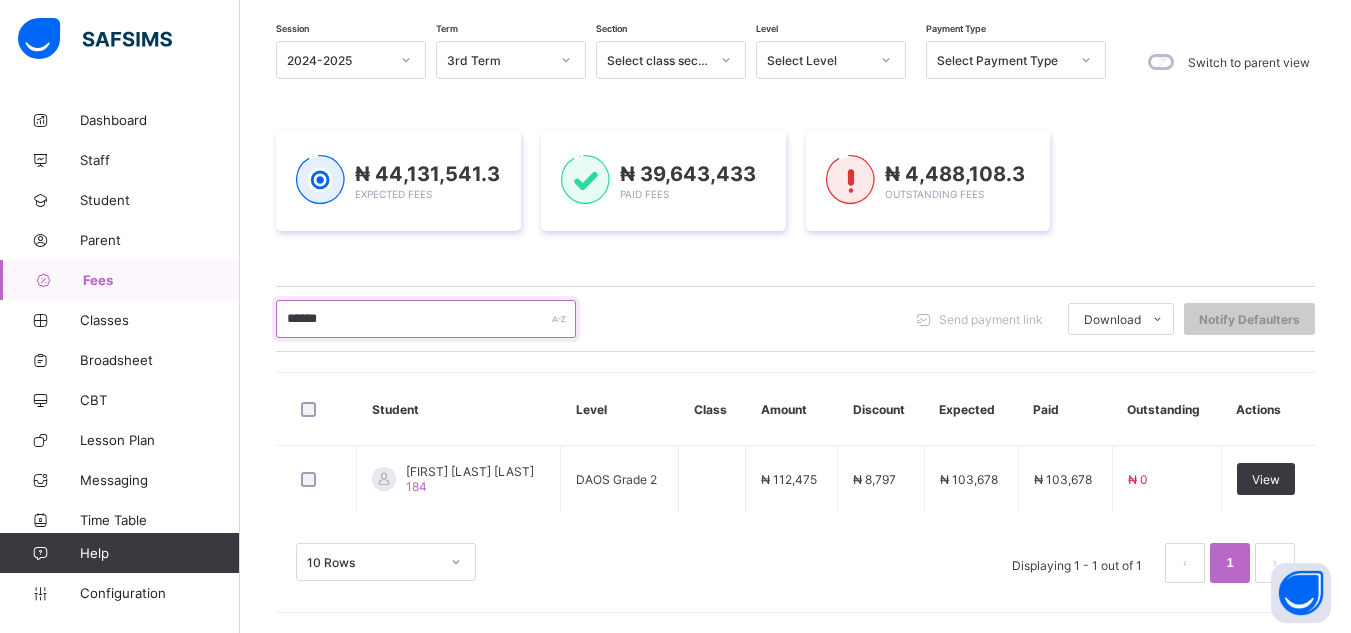 scroll, scrollTop: 178, scrollLeft: 0, axis: vertical 